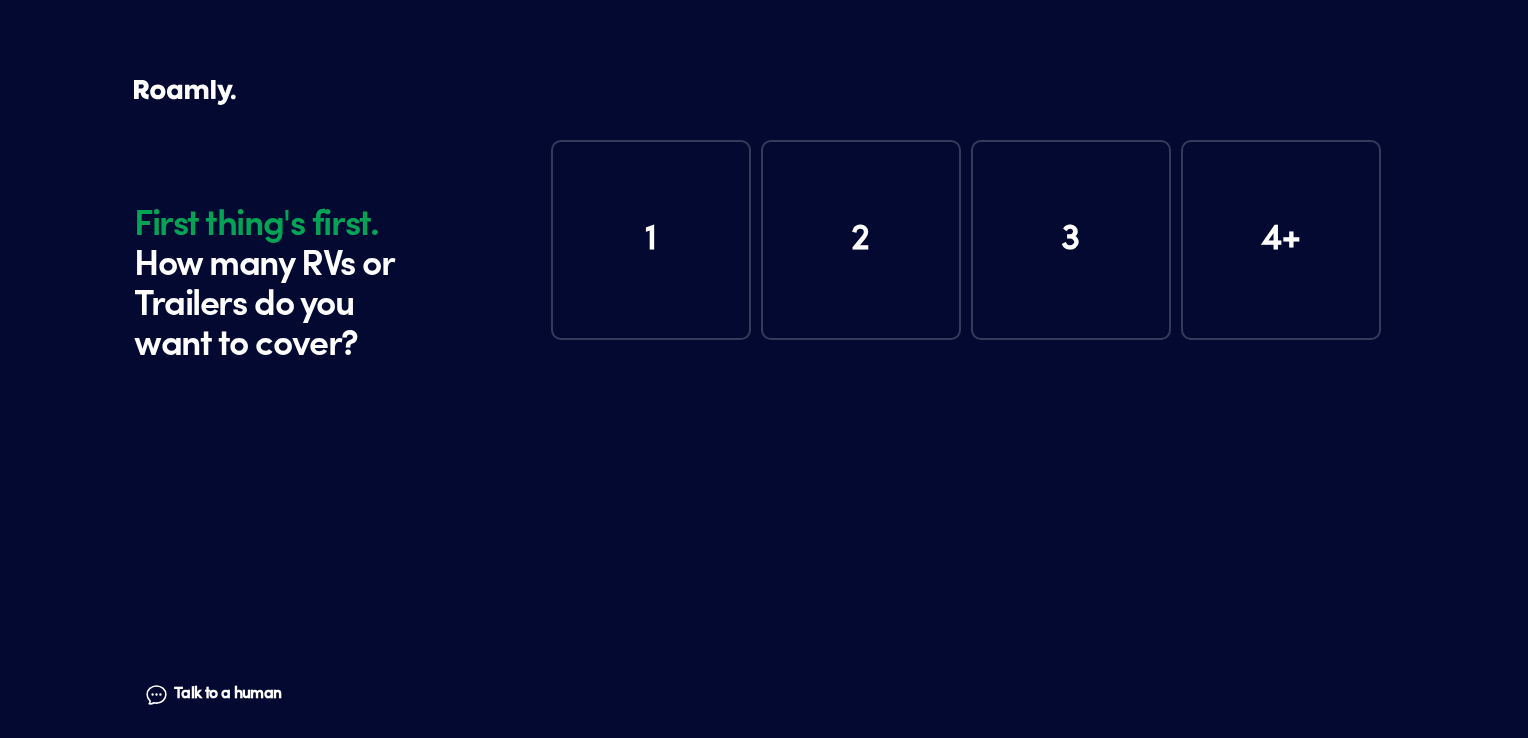 scroll, scrollTop: 0, scrollLeft: 0, axis: both 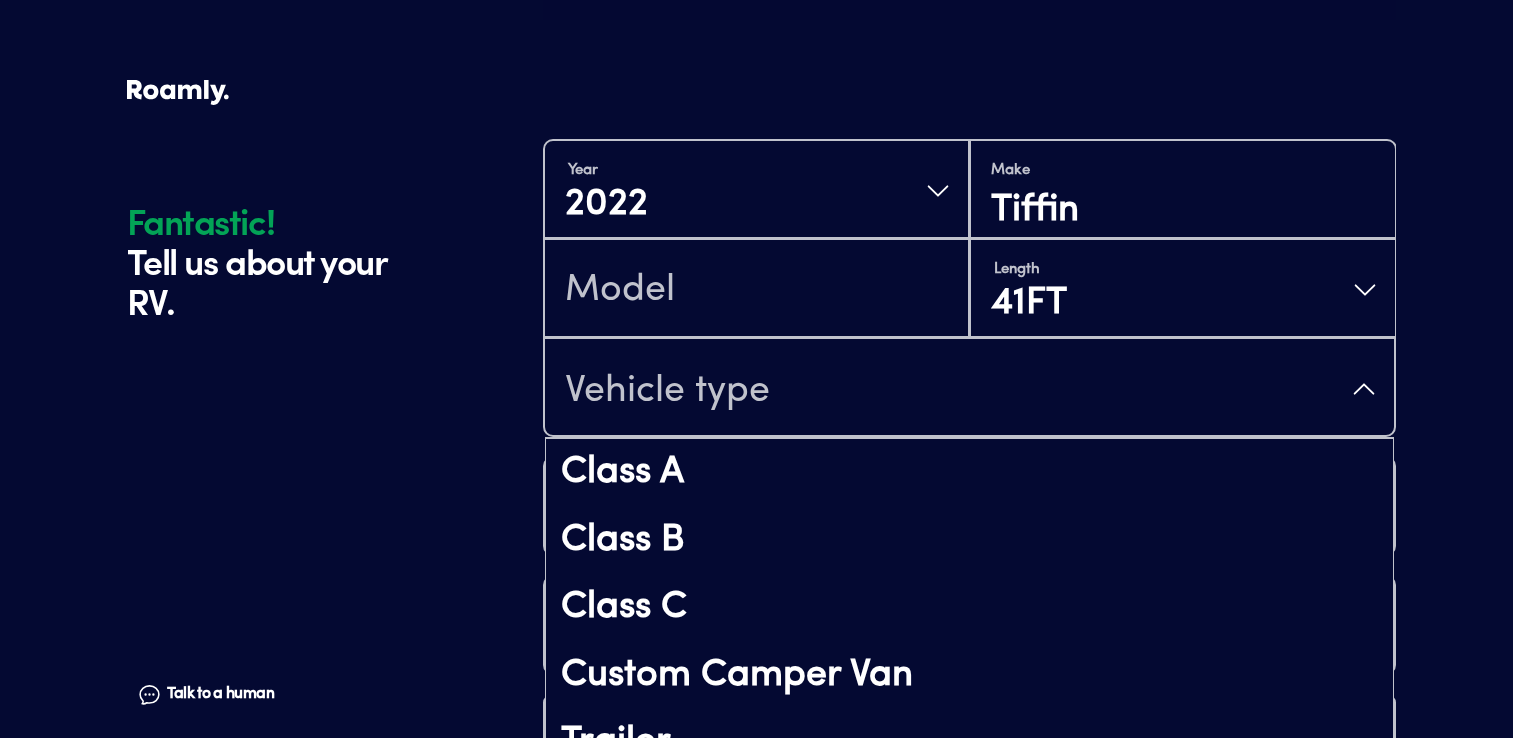 click on "Vehicle type" at bounding box center (969, 389) 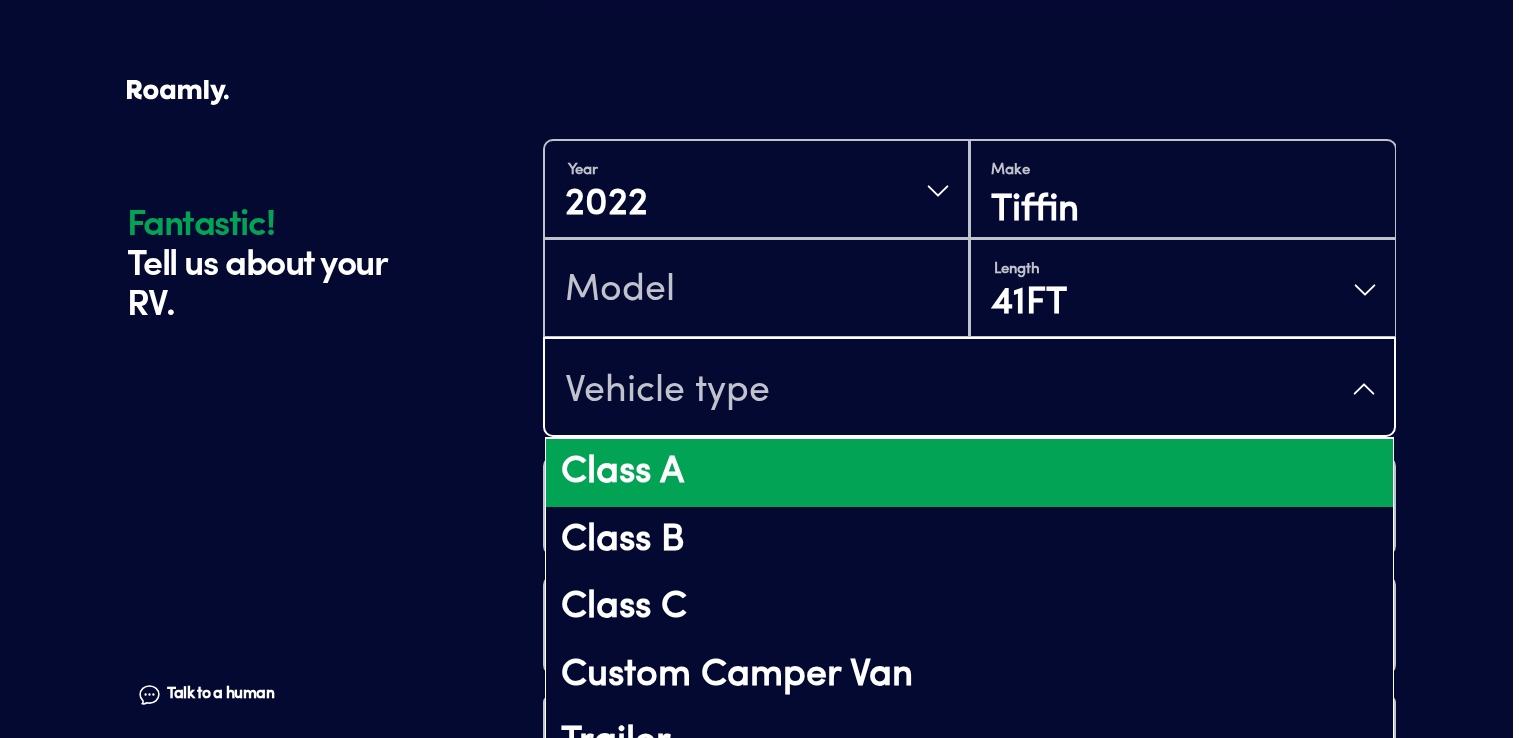 click on "Class A" at bounding box center (969, 473) 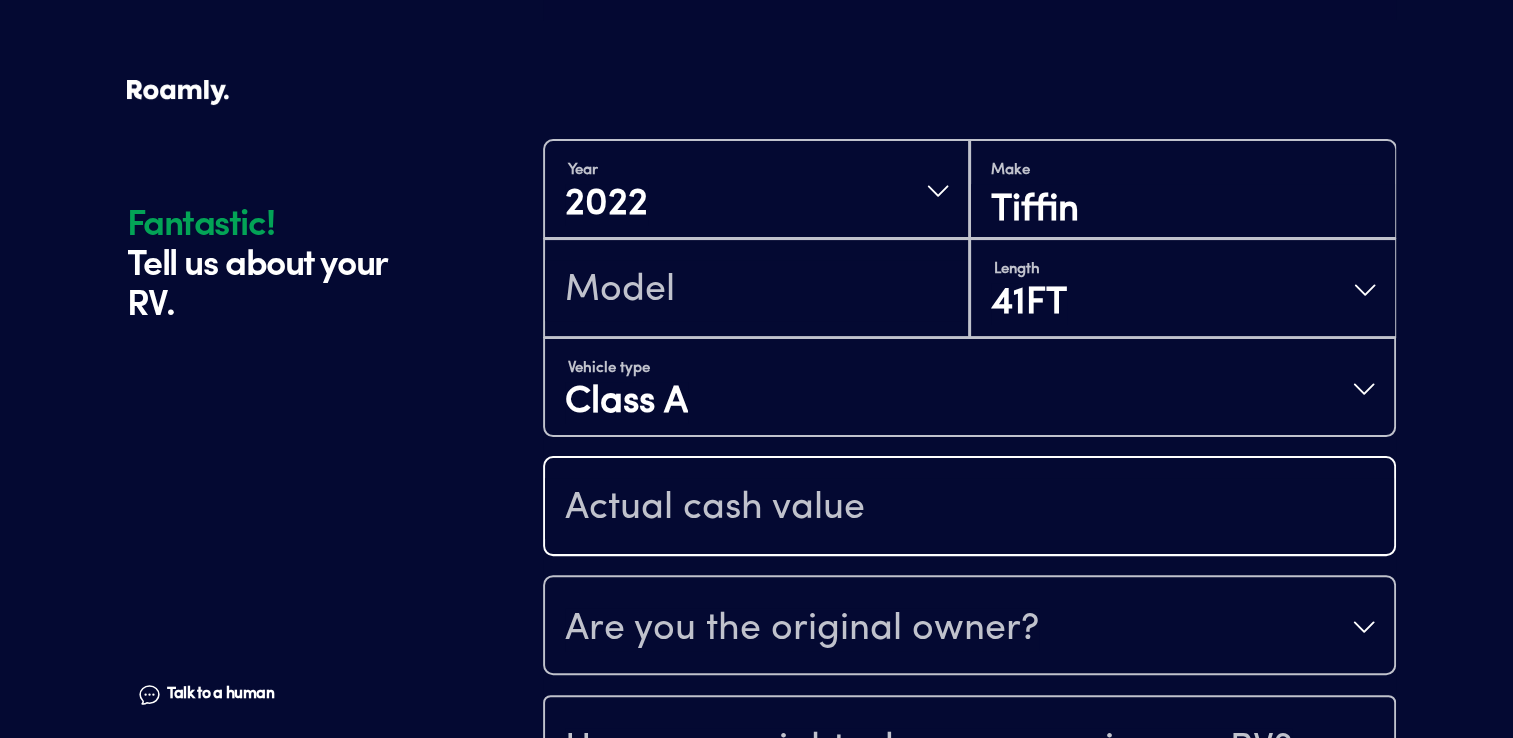 click at bounding box center [969, 508] 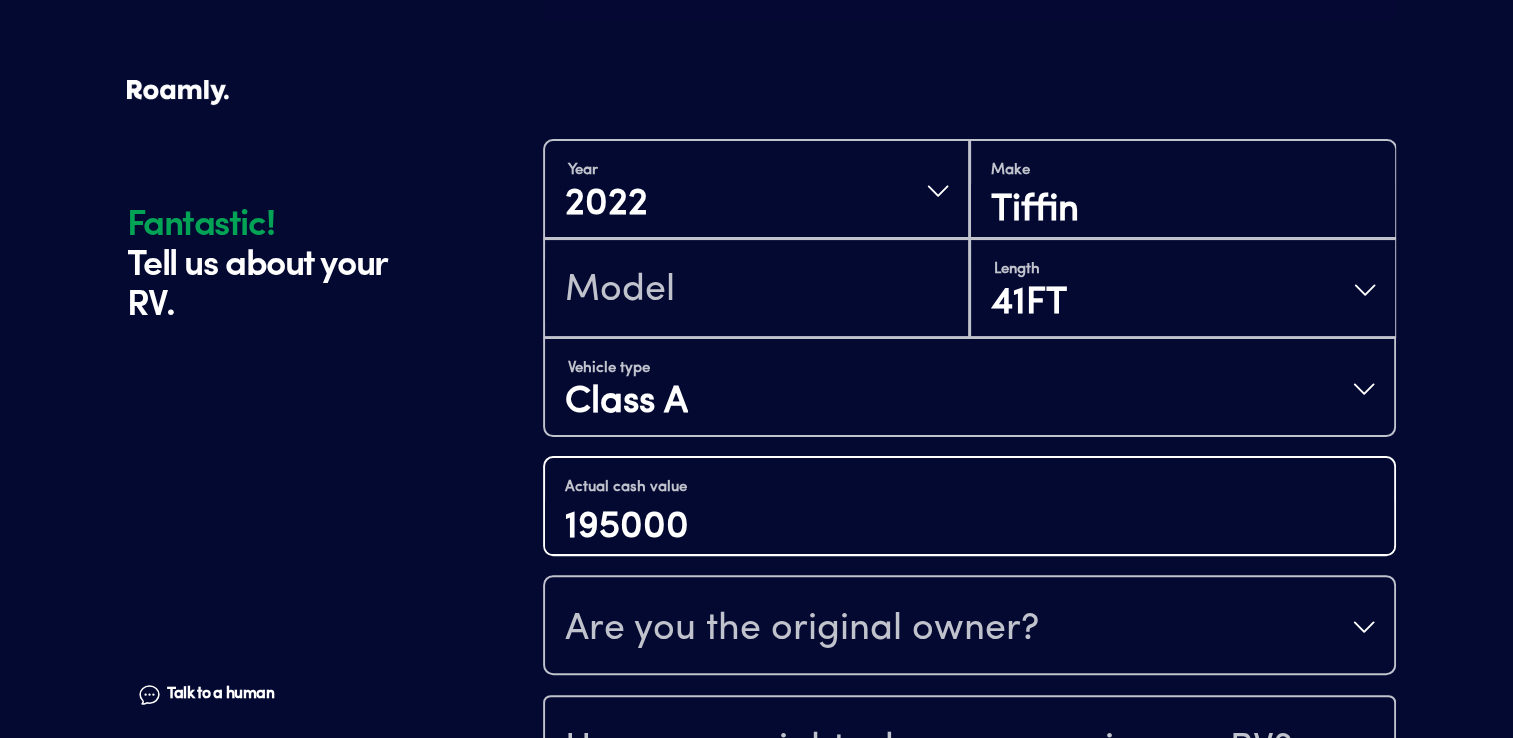 type on "195000" 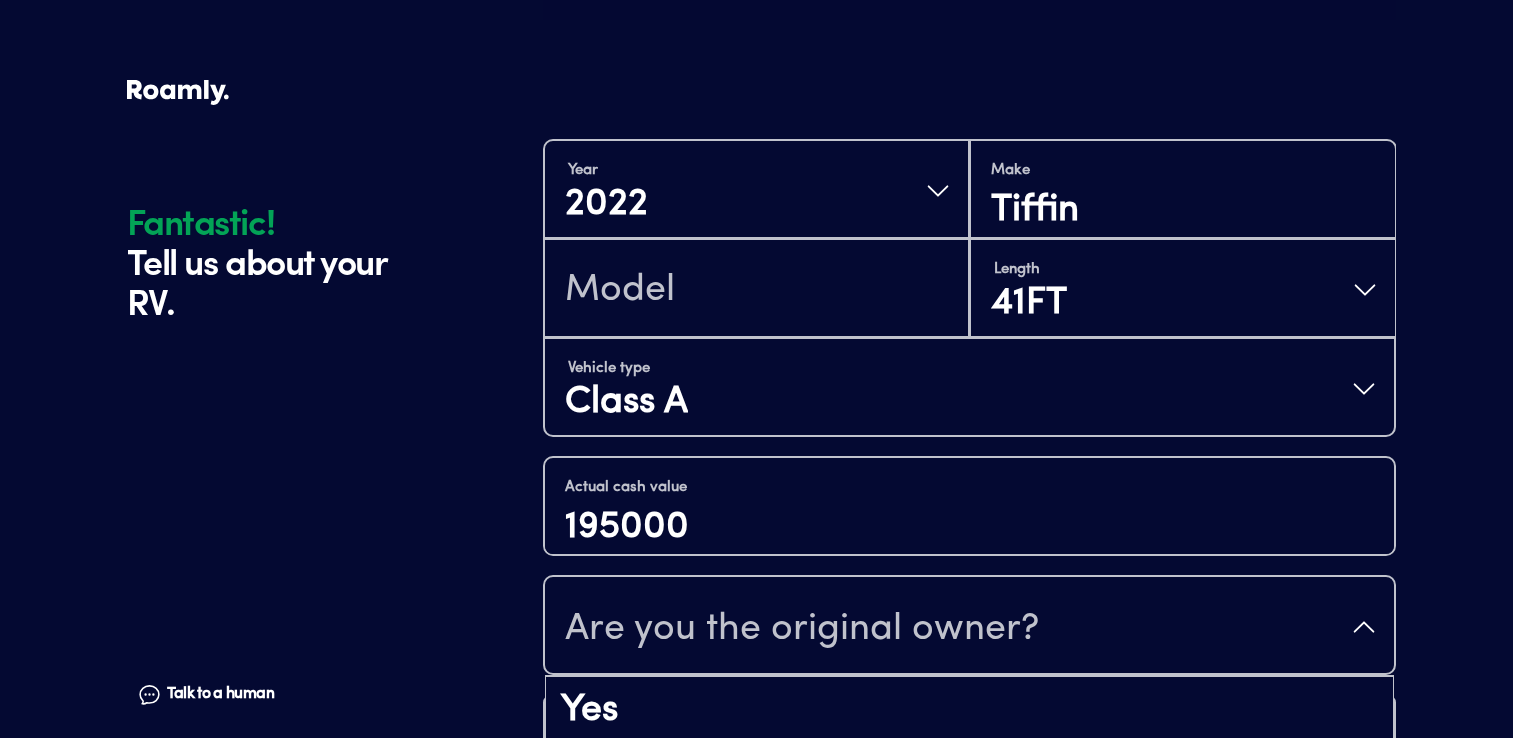 click on "Are you the original owner?" at bounding box center (969, 627) 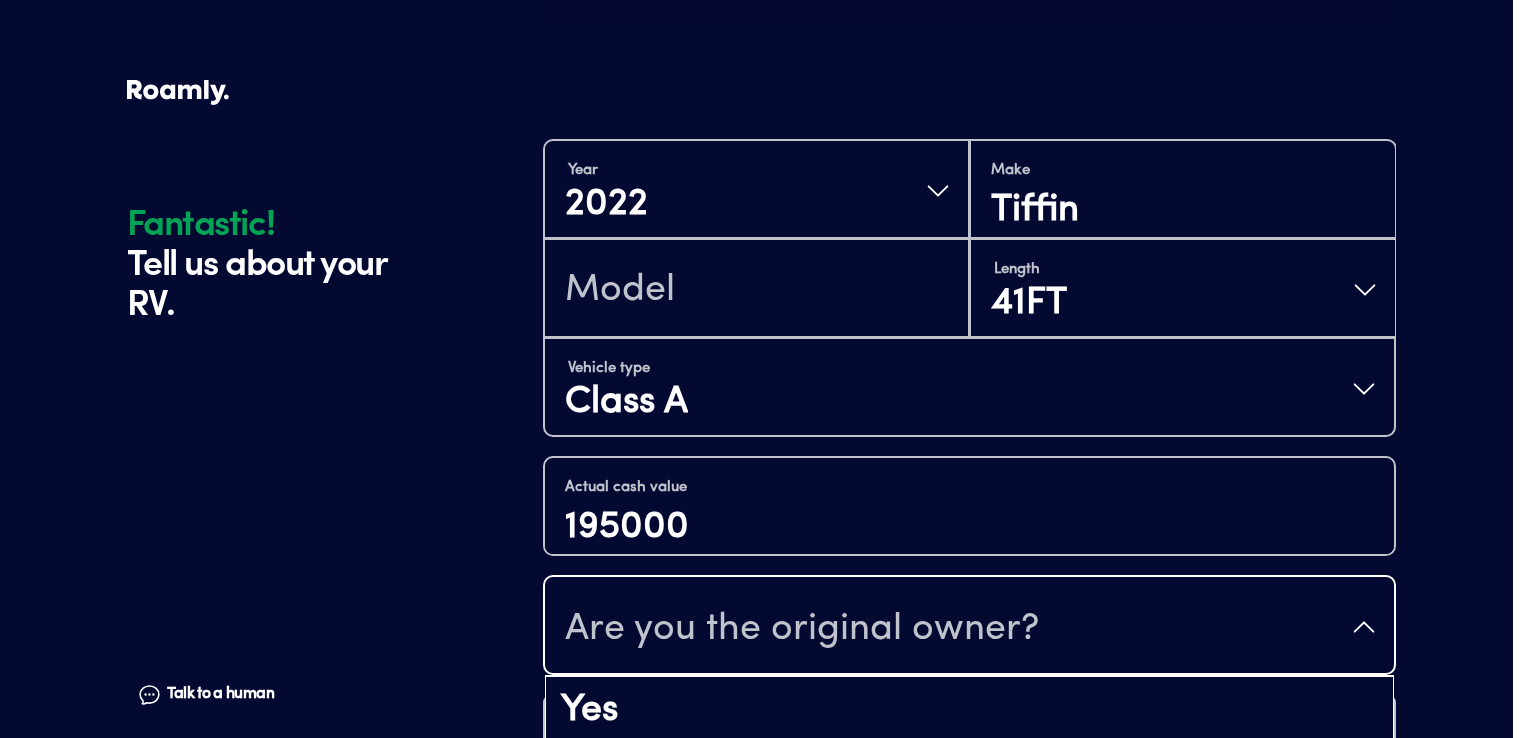 drag, startPoint x: 1524, startPoint y: 228, endPoint x: 1520, endPoint y: 316, distance: 88.09086 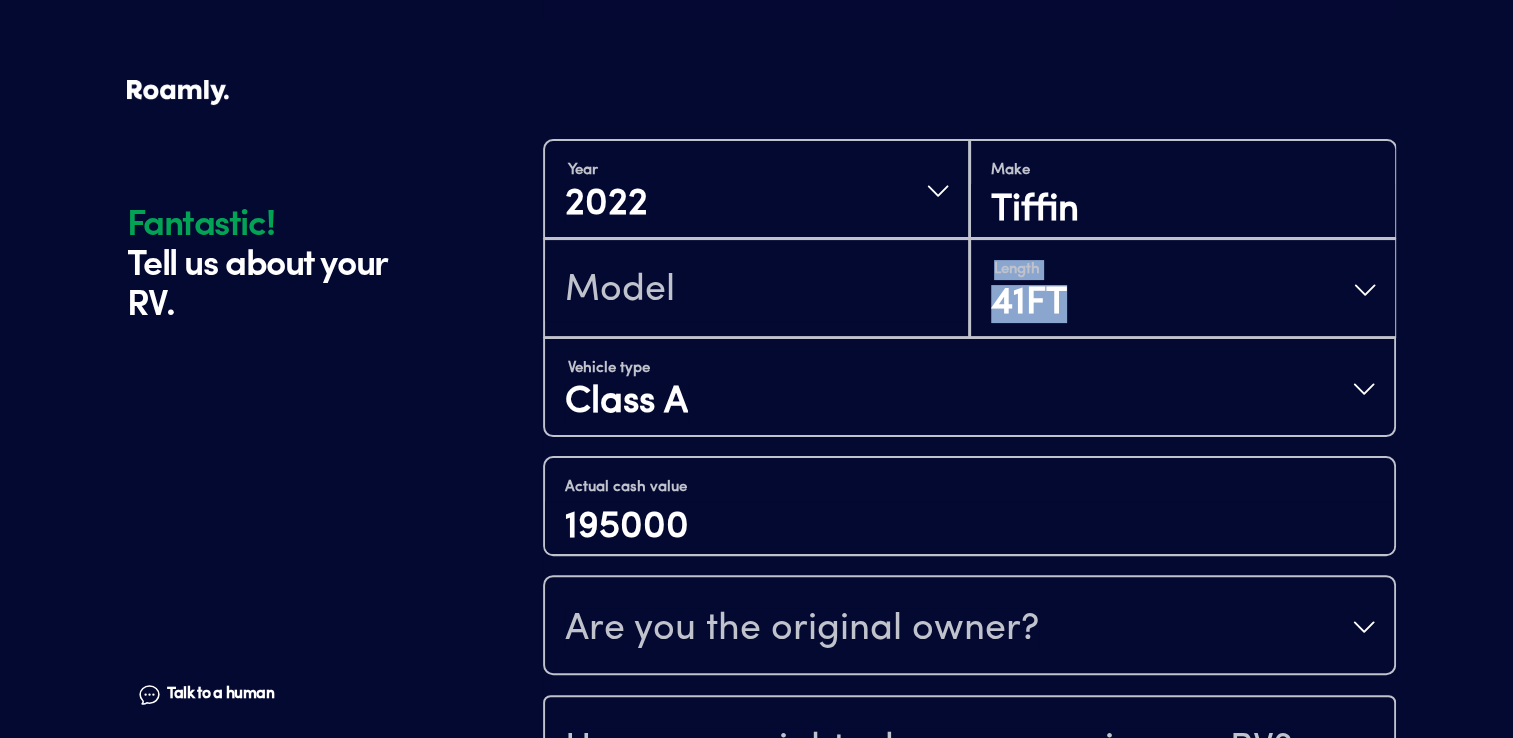 drag, startPoint x: 1454, startPoint y: 319, endPoint x: 1454, endPoint y: 365, distance: 46 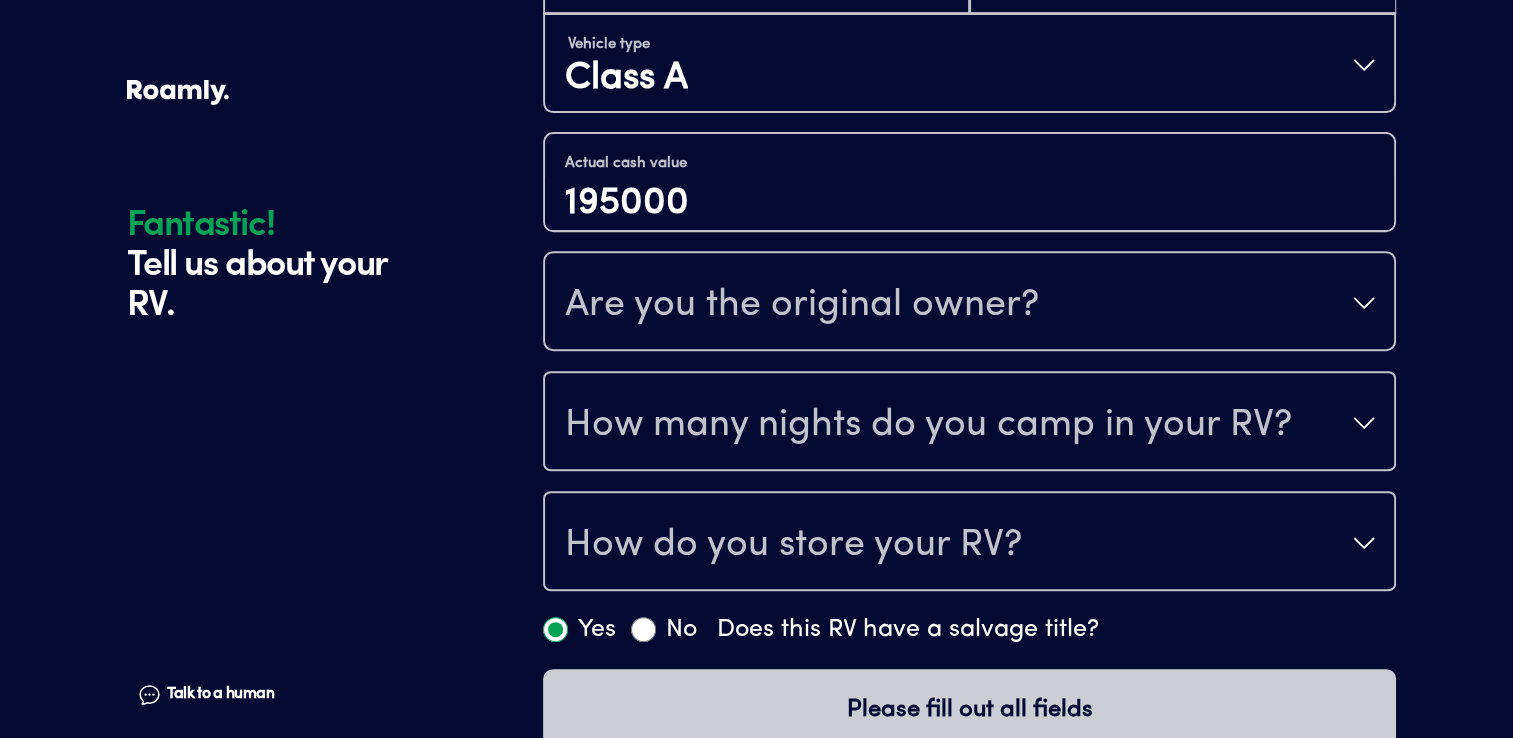 scroll, scrollTop: 717, scrollLeft: 0, axis: vertical 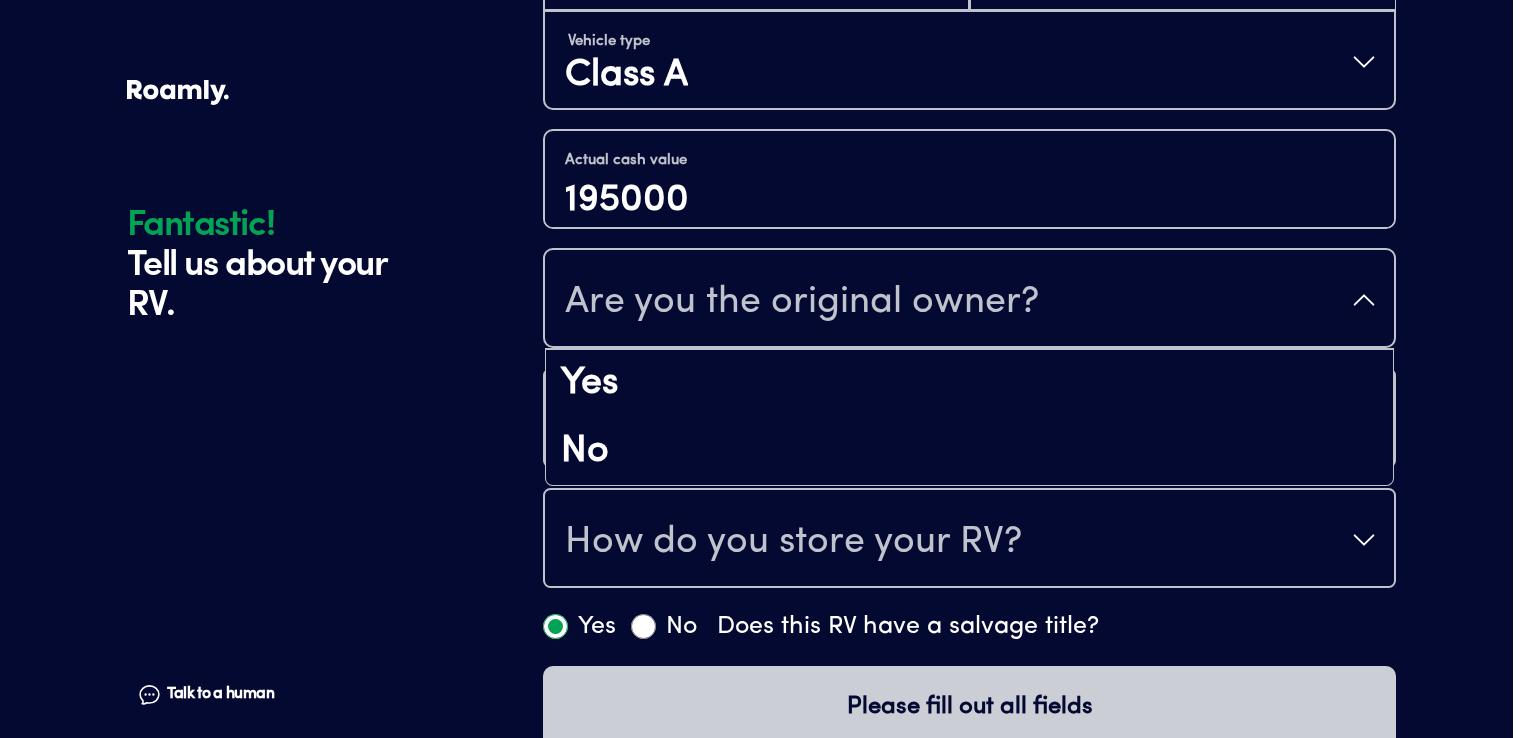 click on "Are you the original owner?" at bounding box center [969, 300] 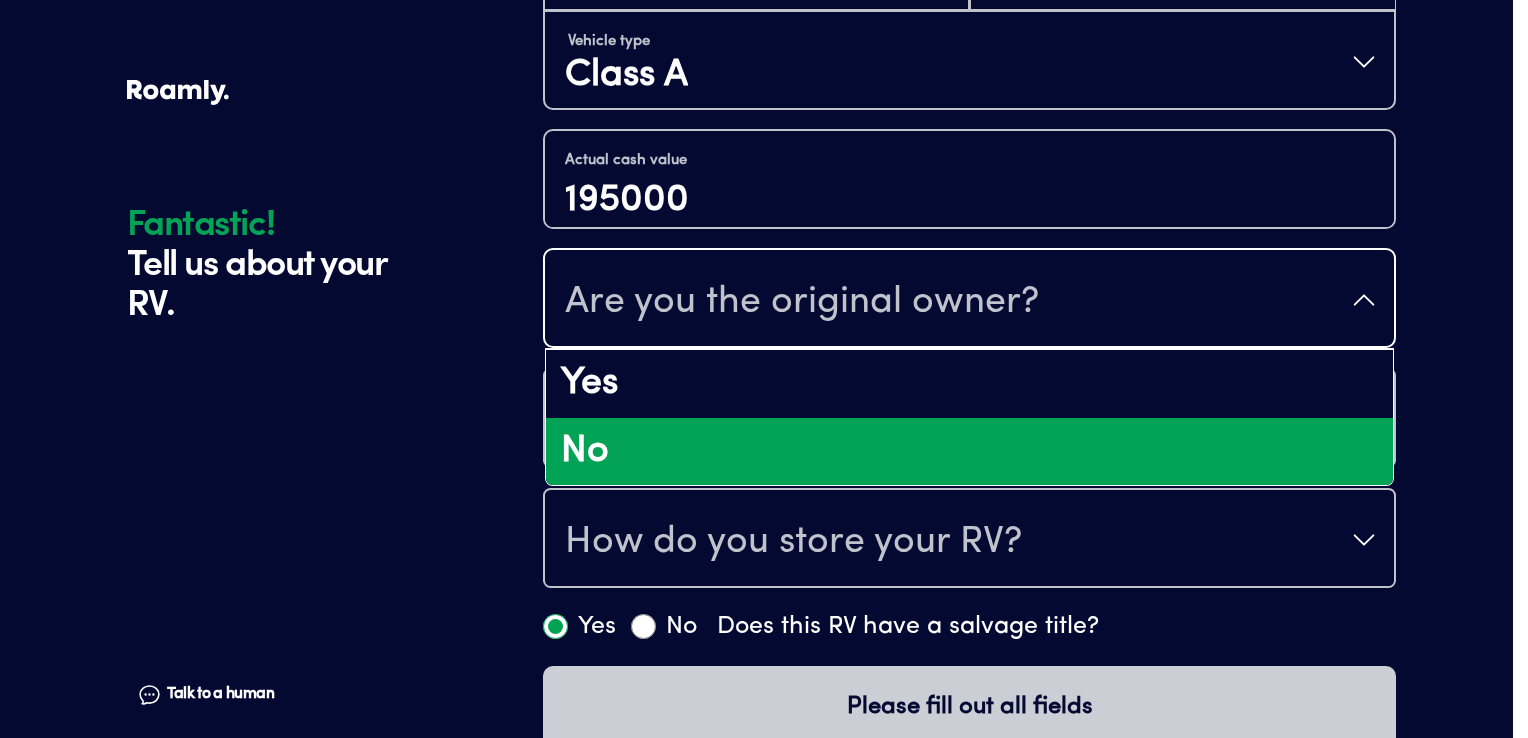 click on "No" at bounding box center [969, 452] 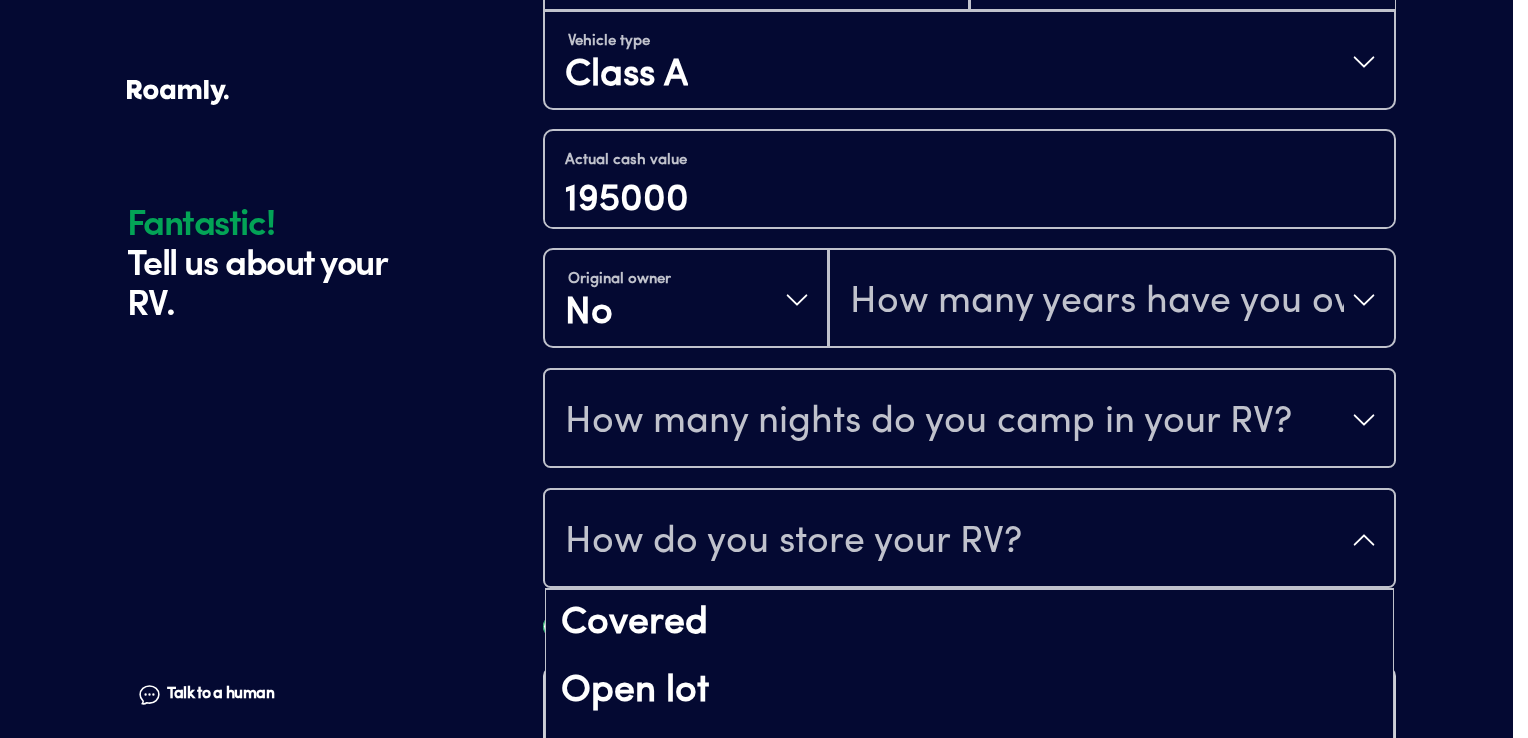 click on "How do you store your RV?" at bounding box center [969, 540] 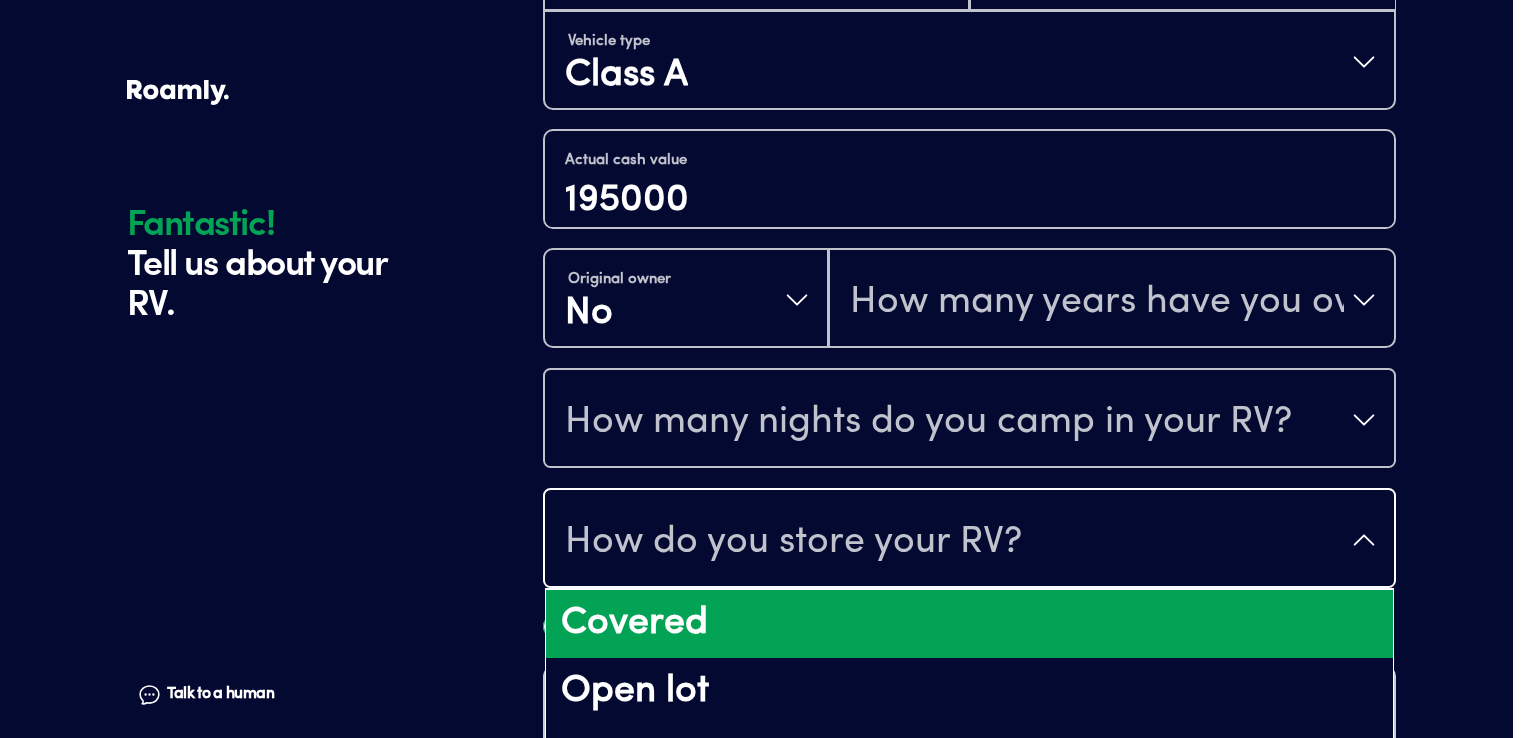 click on "Covered" at bounding box center (969, 624) 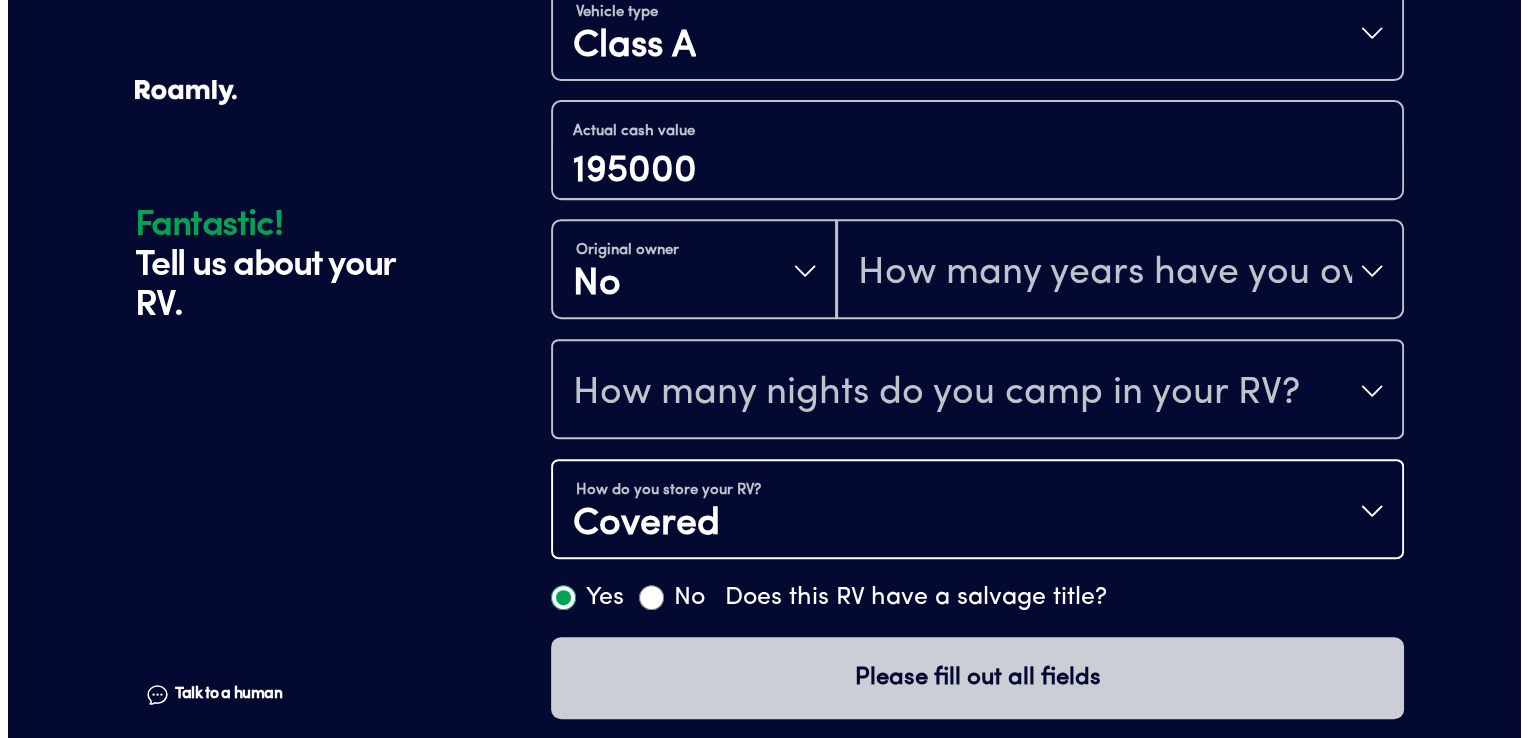 scroll, scrollTop: 756, scrollLeft: 0, axis: vertical 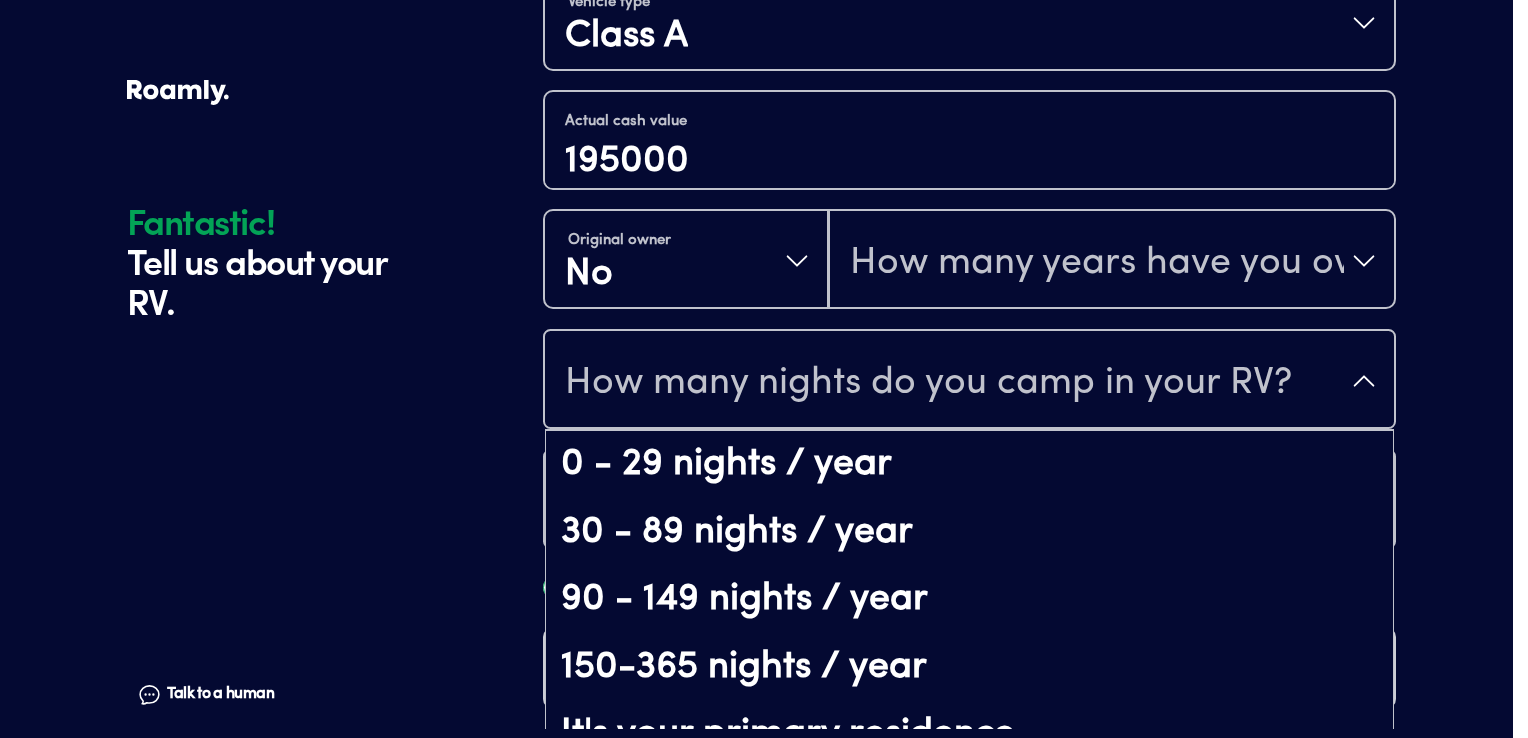 click on "How many nights do you camp in your RV?" at bounding box center [969, 381] 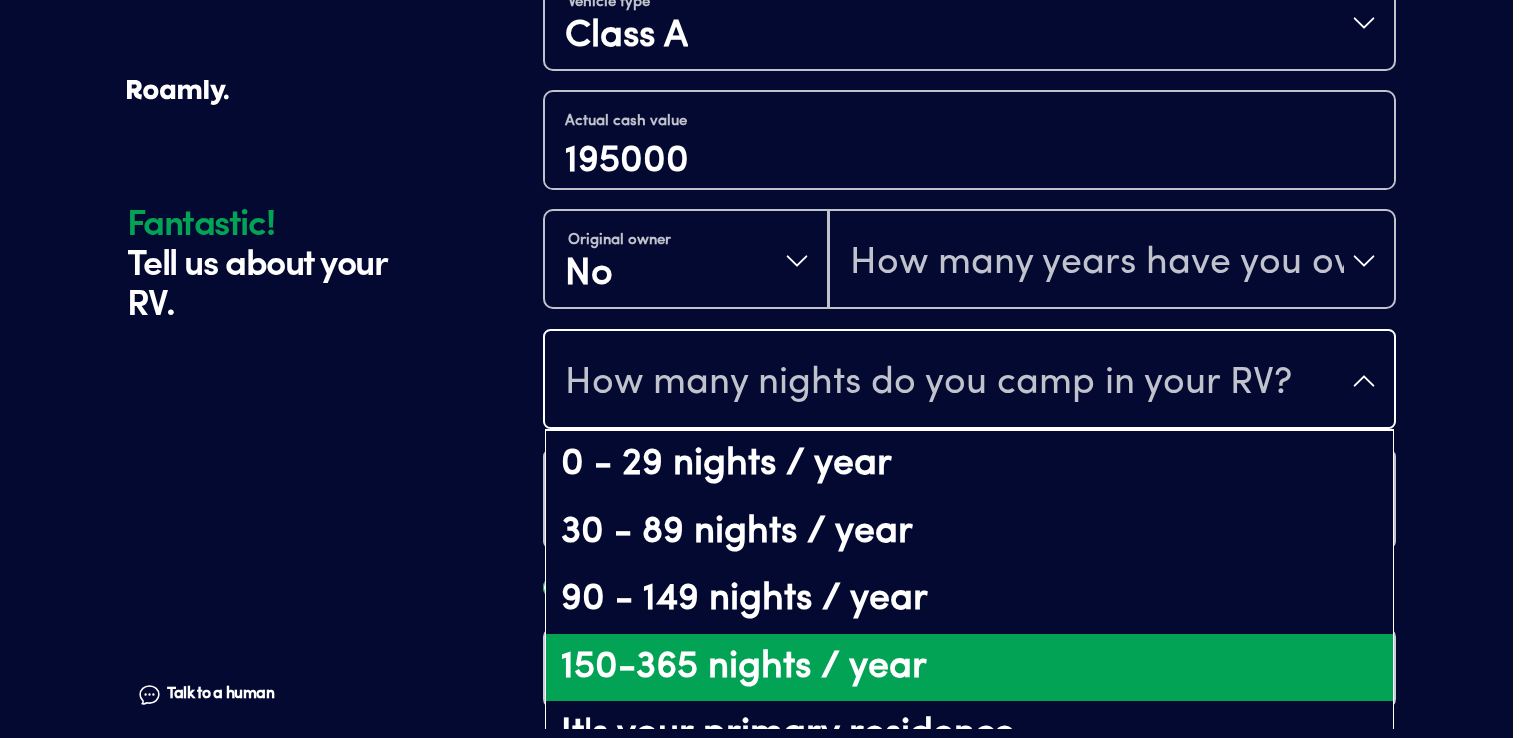 click on "150-365 nights / year" at bounding box center (969, 668) 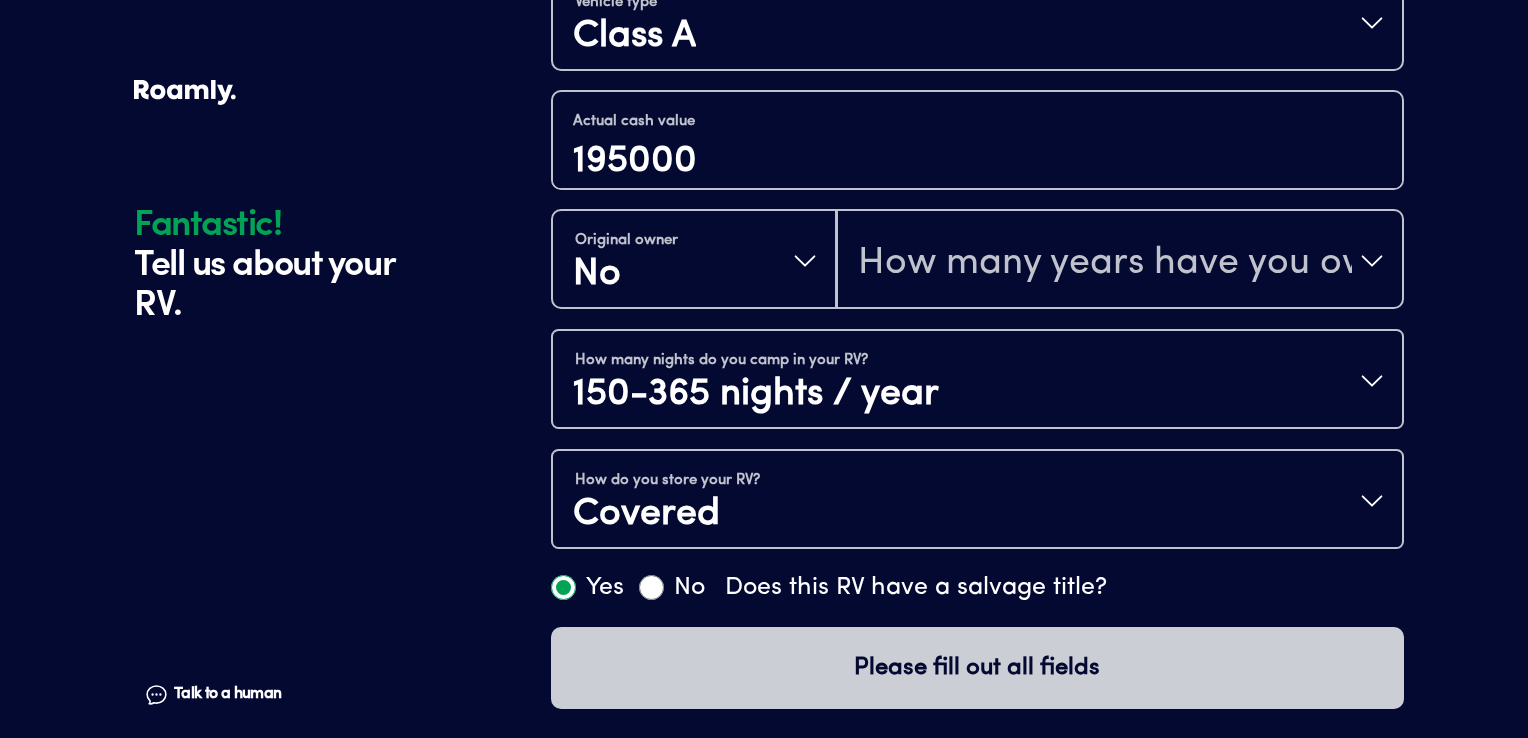 click on "How many years have you owned it?" at bounding box center (1120, 261) 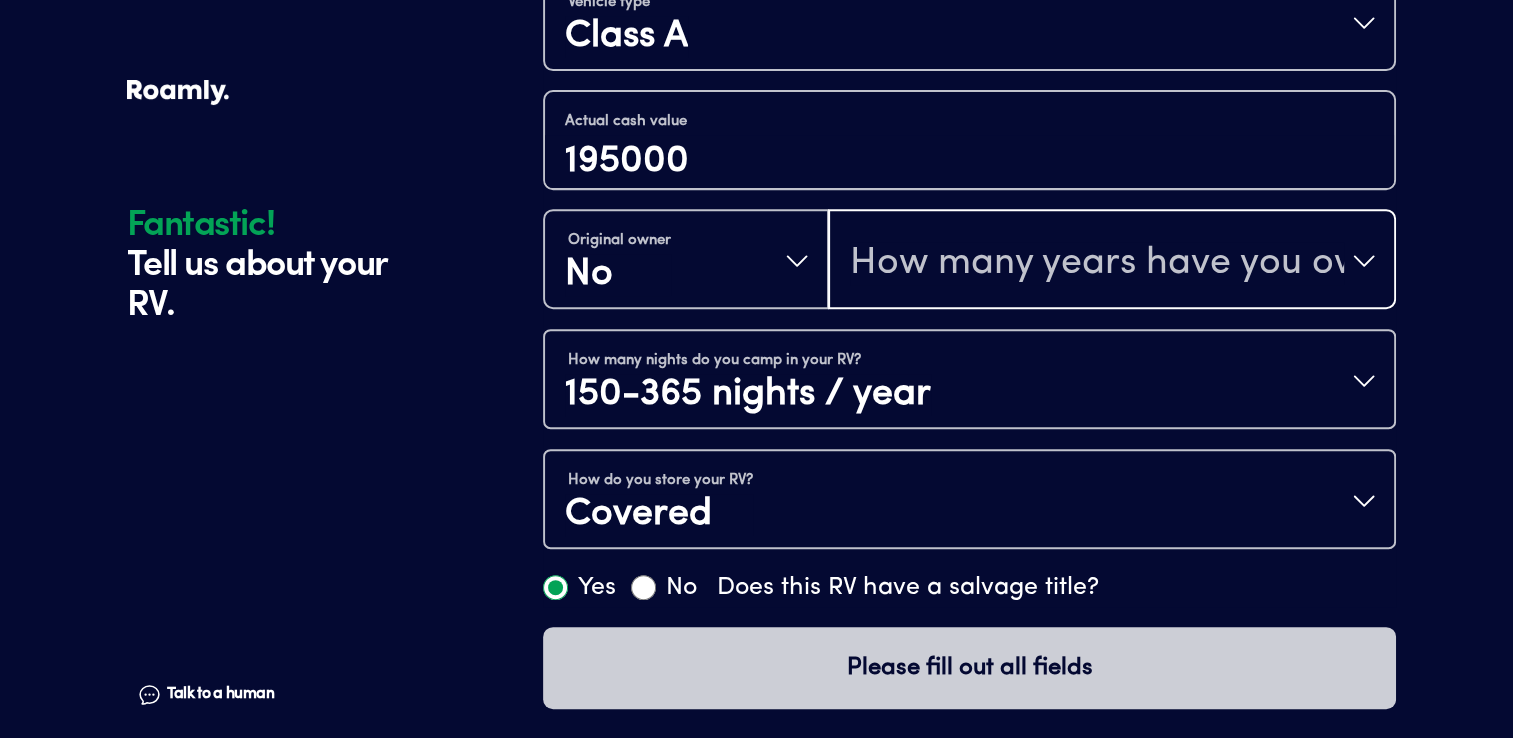 drag, startPoint x: 1234, startPoint y: 238, endPoint x: 1090, endPoint y: 246, distance: 144.22205 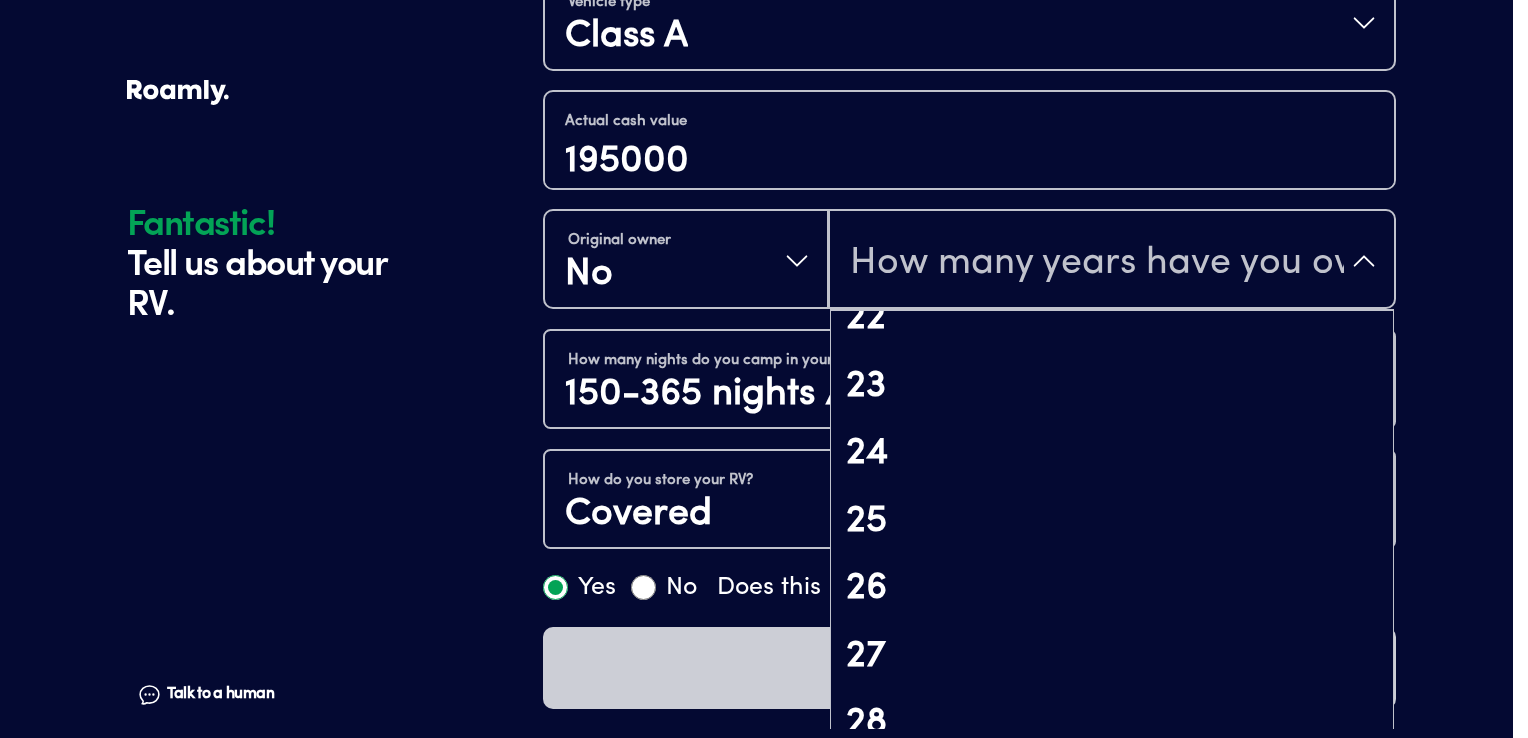 scroll, scrollTop: 1533, scrollLeft: 0, axis: vertical 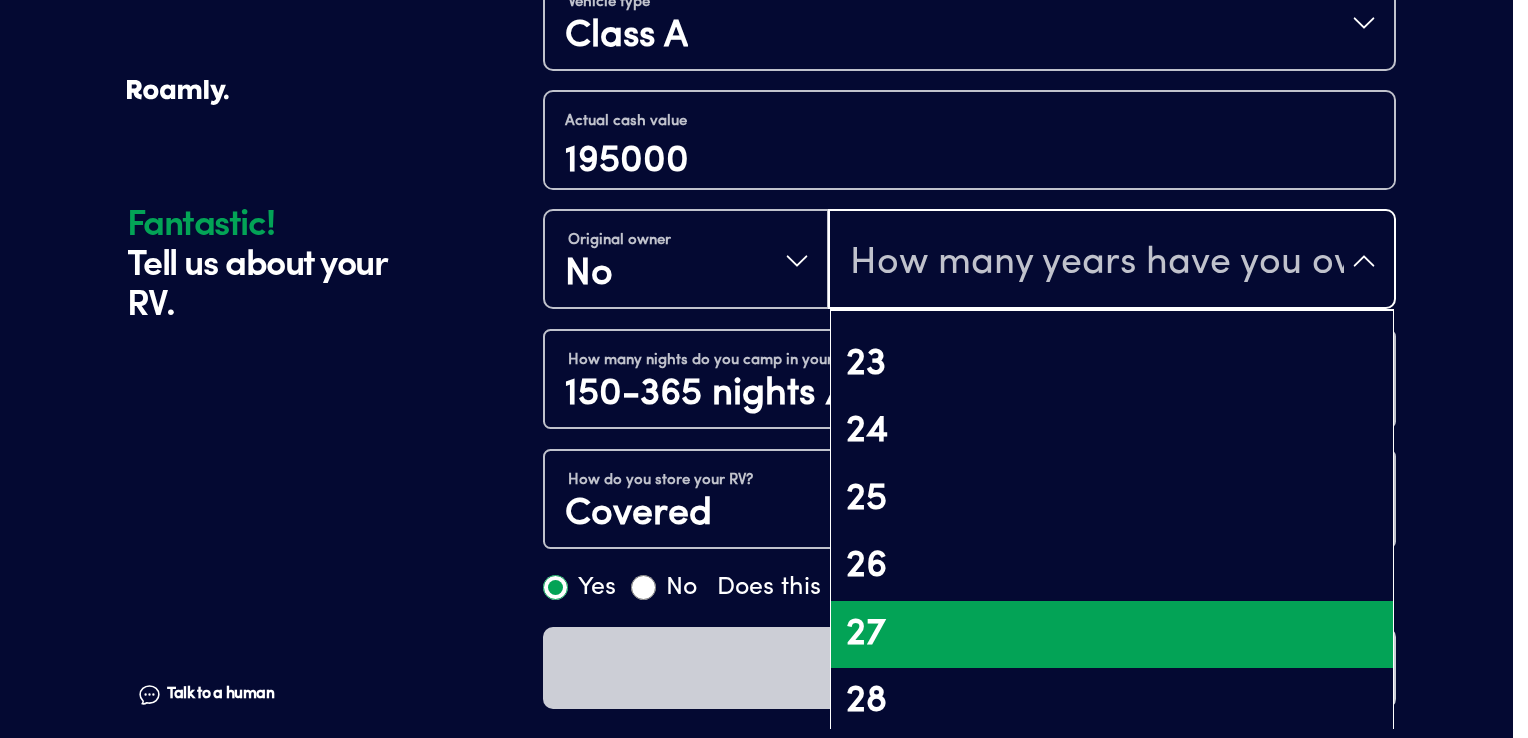 click on "27" at bounding box center [1112, 635] 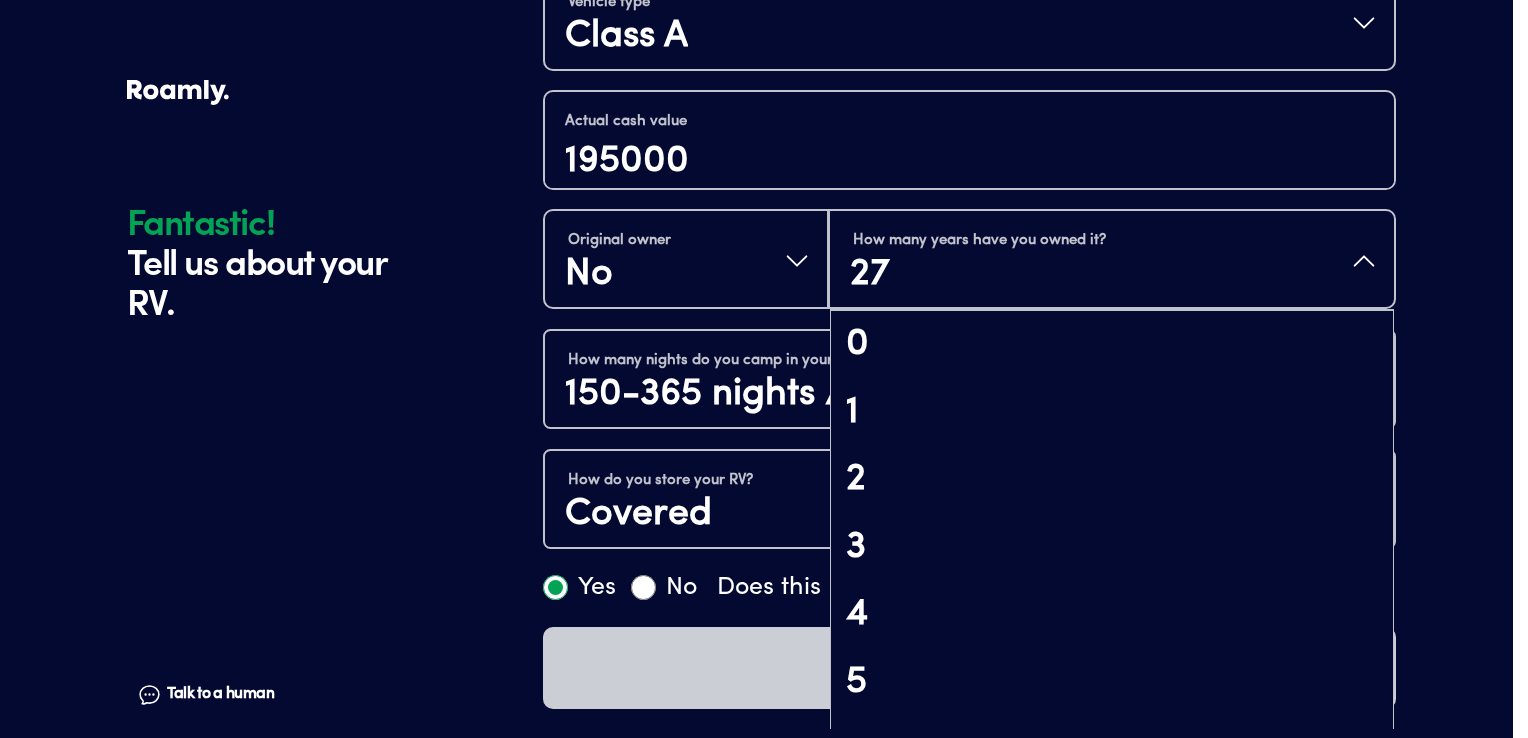 scroll, scrollTop: 79, scrollLeft: 0, axis: vertical 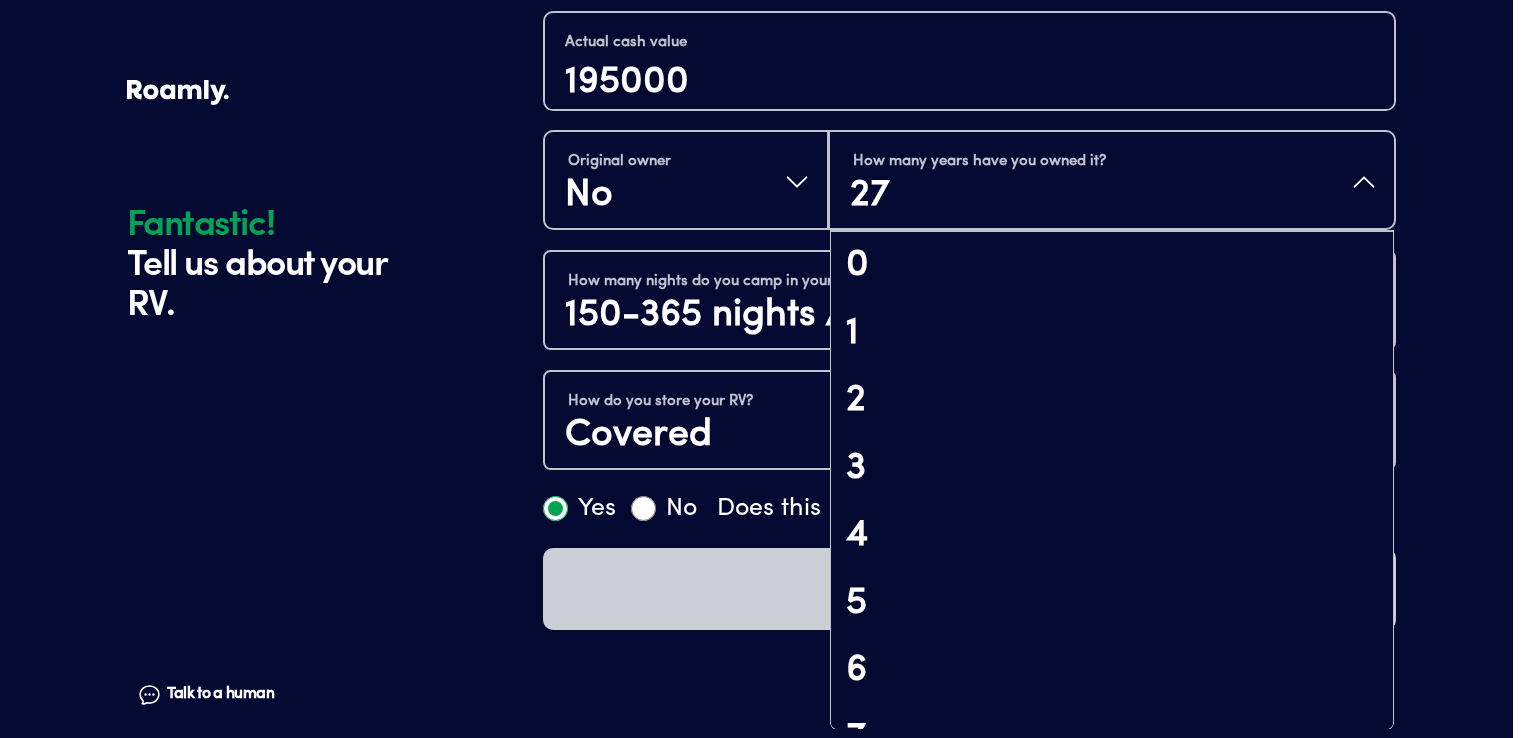 click on "How many years have you owned it? 27 0 1 2 3 4 5 6 7 8 9 10 11 12 13 14 15 16 17 18 19 20 21 22 23 24 25 26 27 28 29 30" at bounding box center (1112, 180) 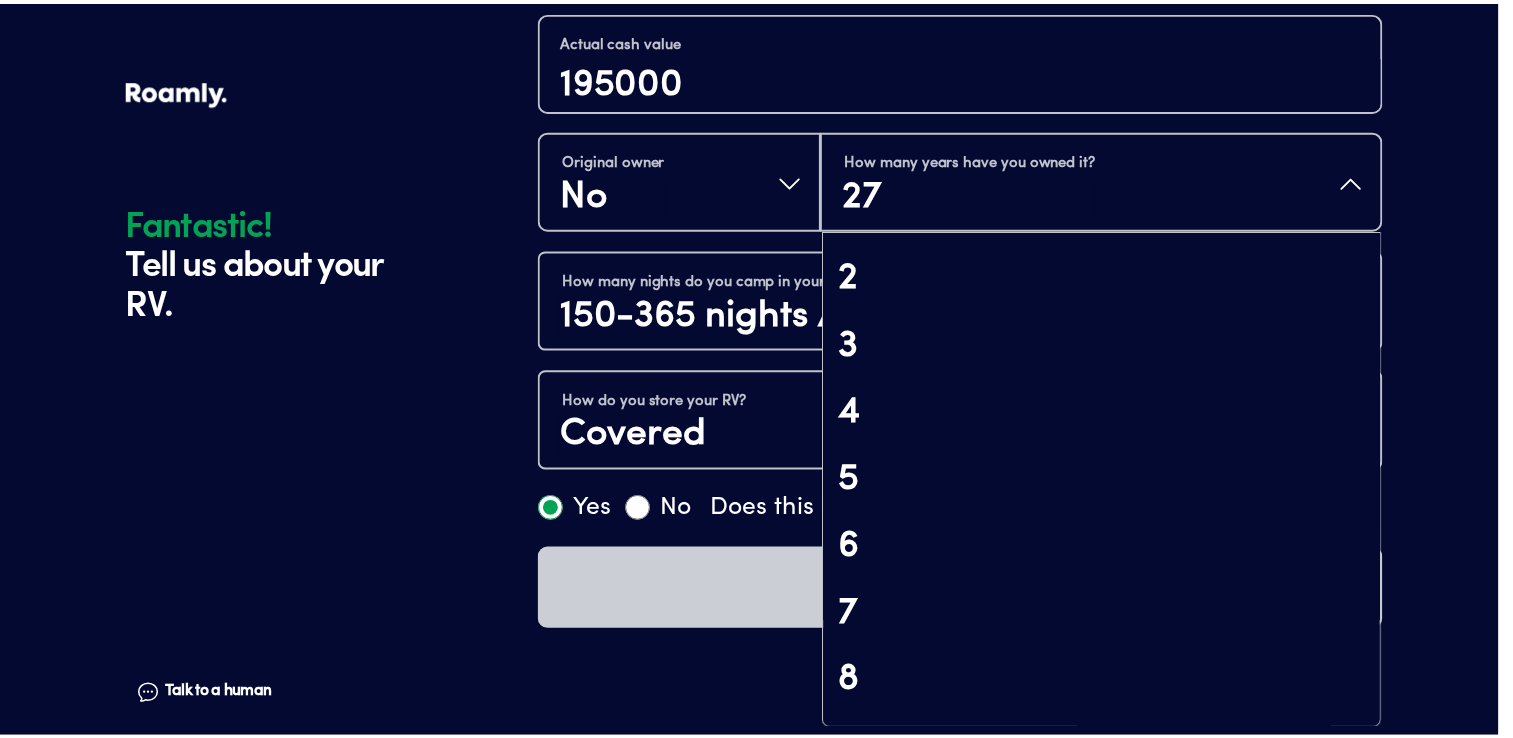 scroll, scrollTop: 0, scrollLeft: 0, axis: both 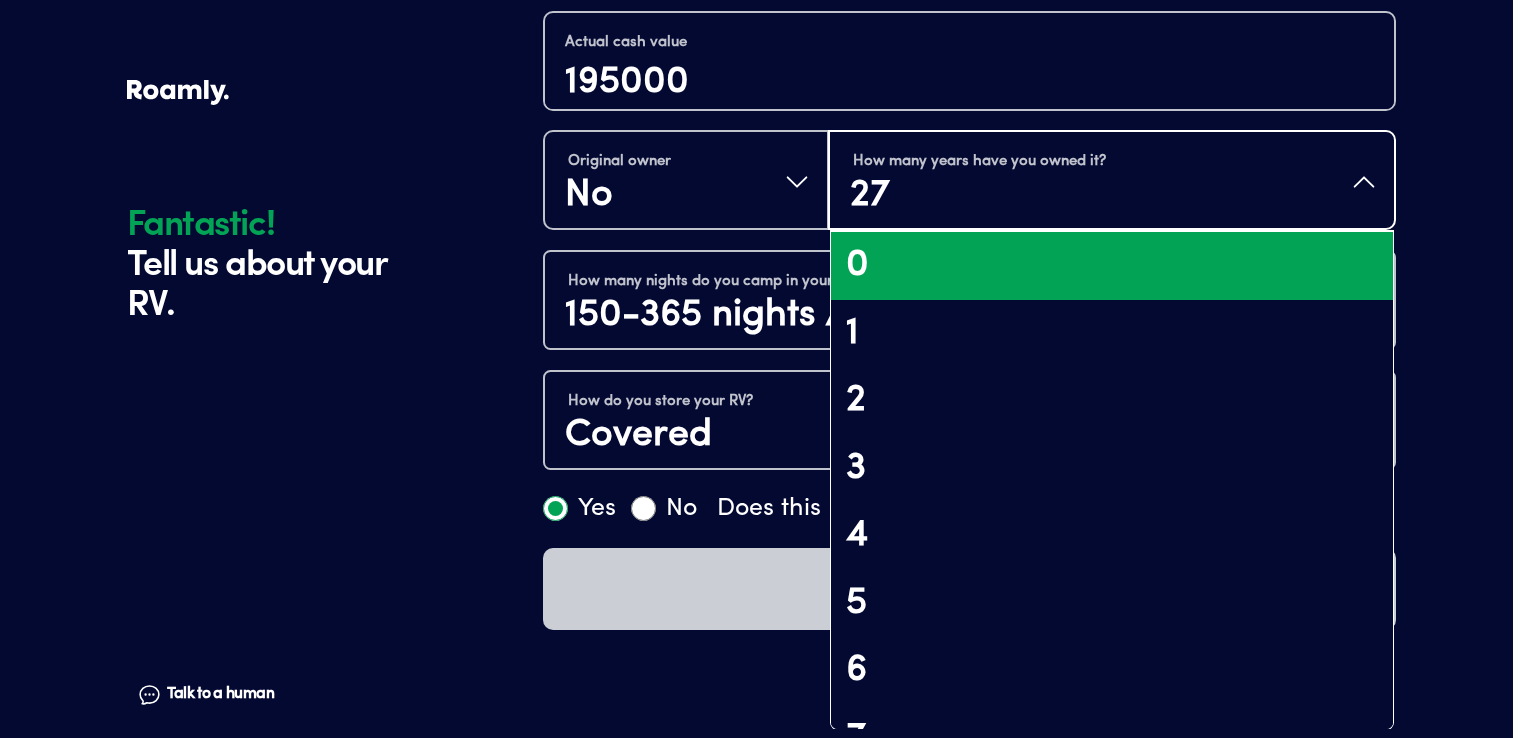 click on "0" at bounding box center (1112, 266) 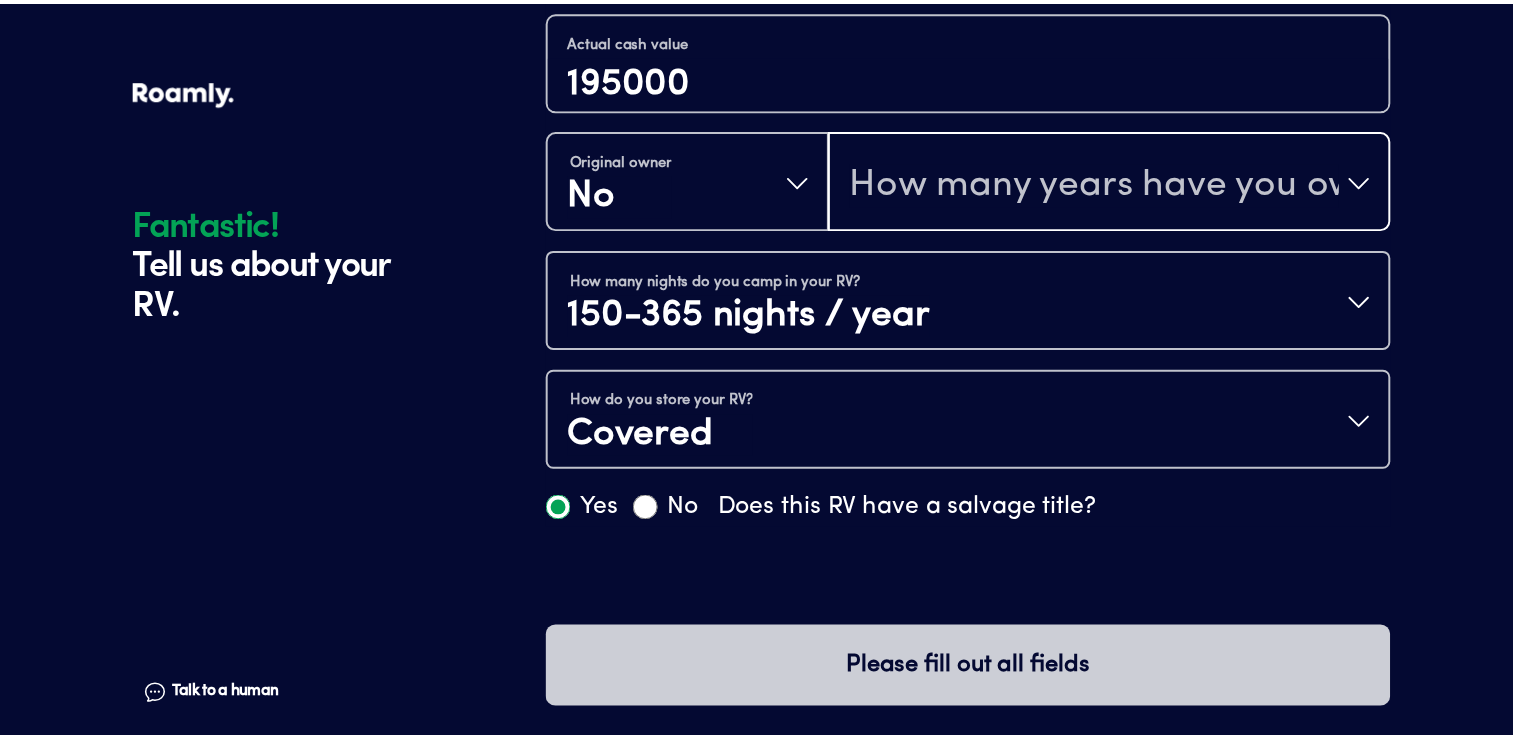 scroll, scrollTop: 0, scrollLeft: 0, axis: both 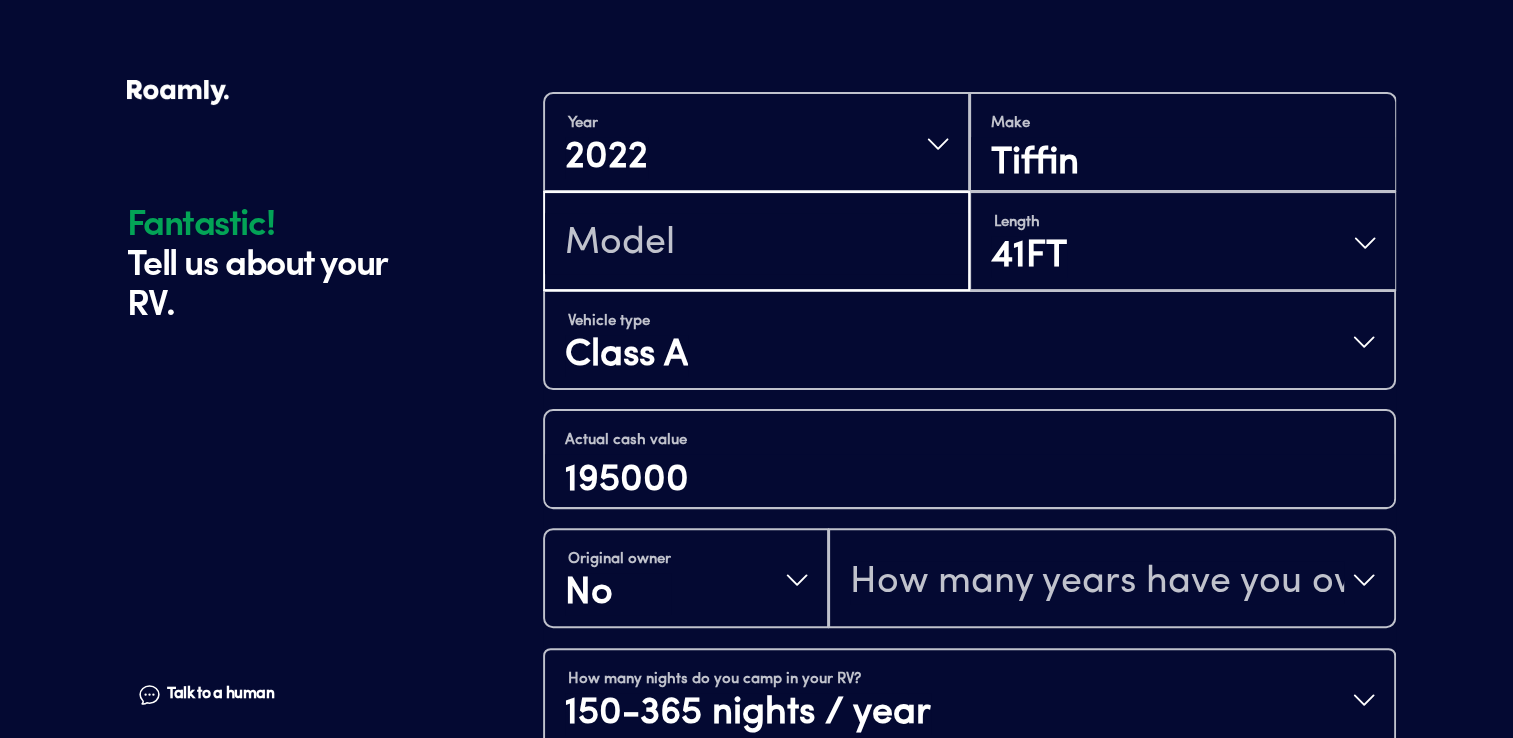 click at bounding box center [756, 243] 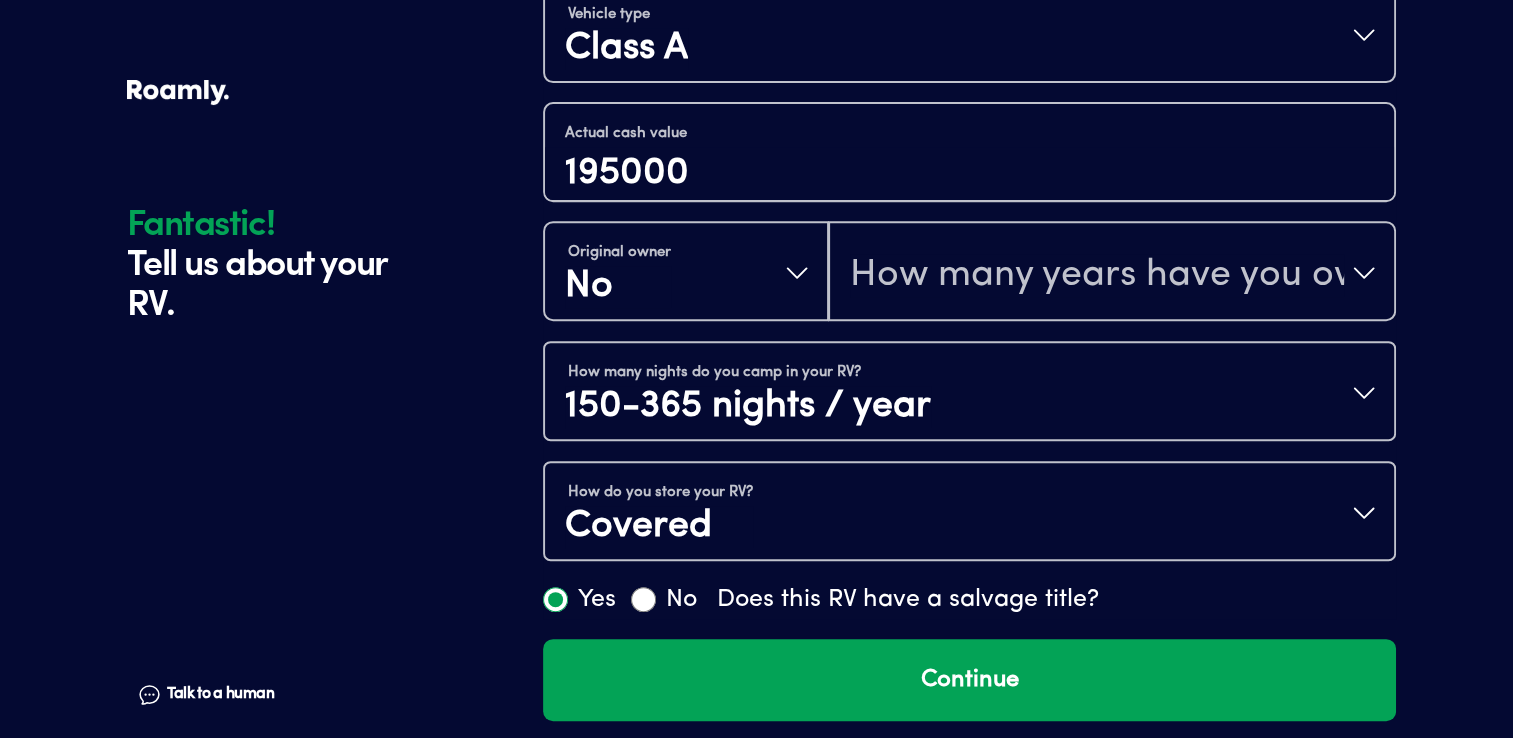 scroll, scrollTop: 756, scrollLeft: 0, axis: vertical 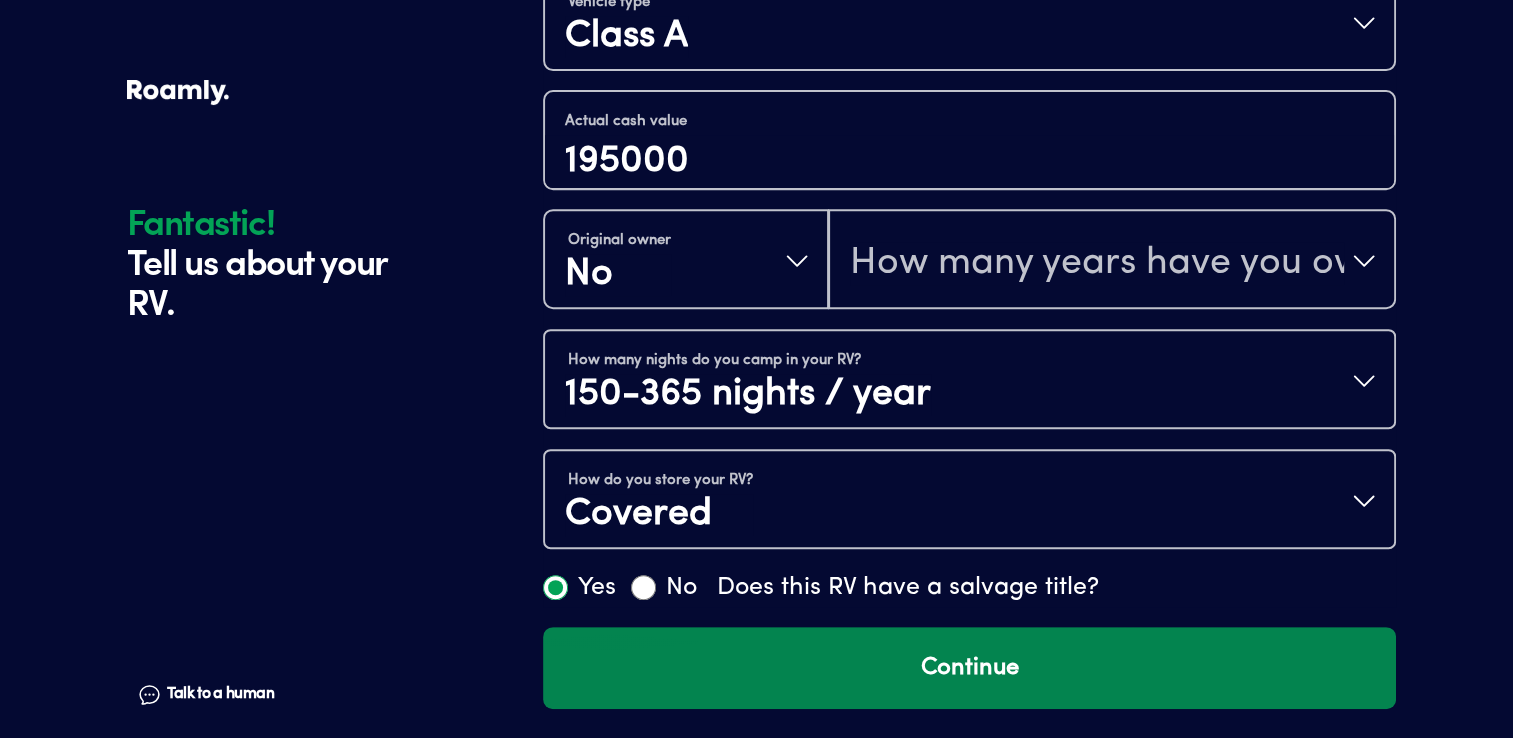 type on "Phaeton" 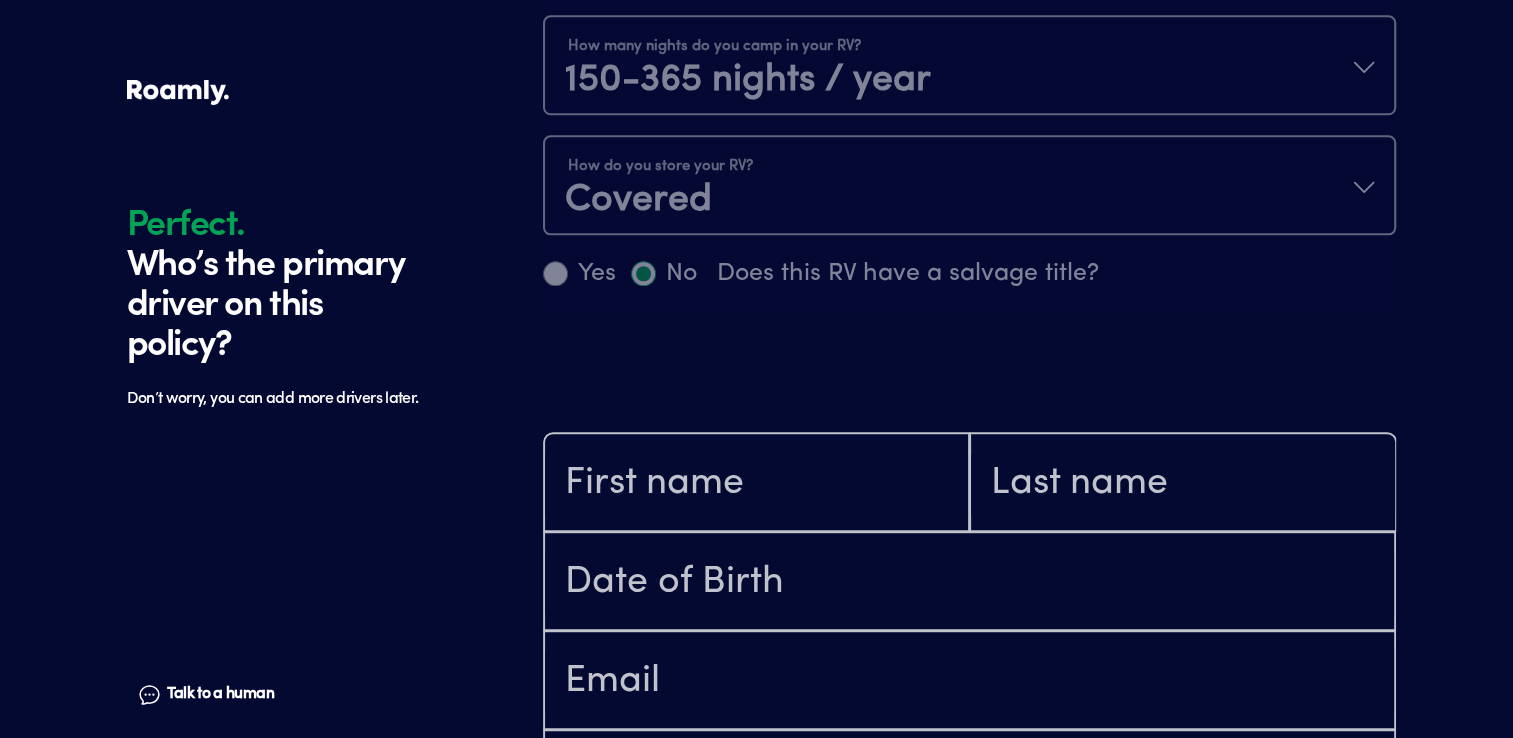scroll, scrollTop: 1402, scrollLeft: 0, axis: vertical 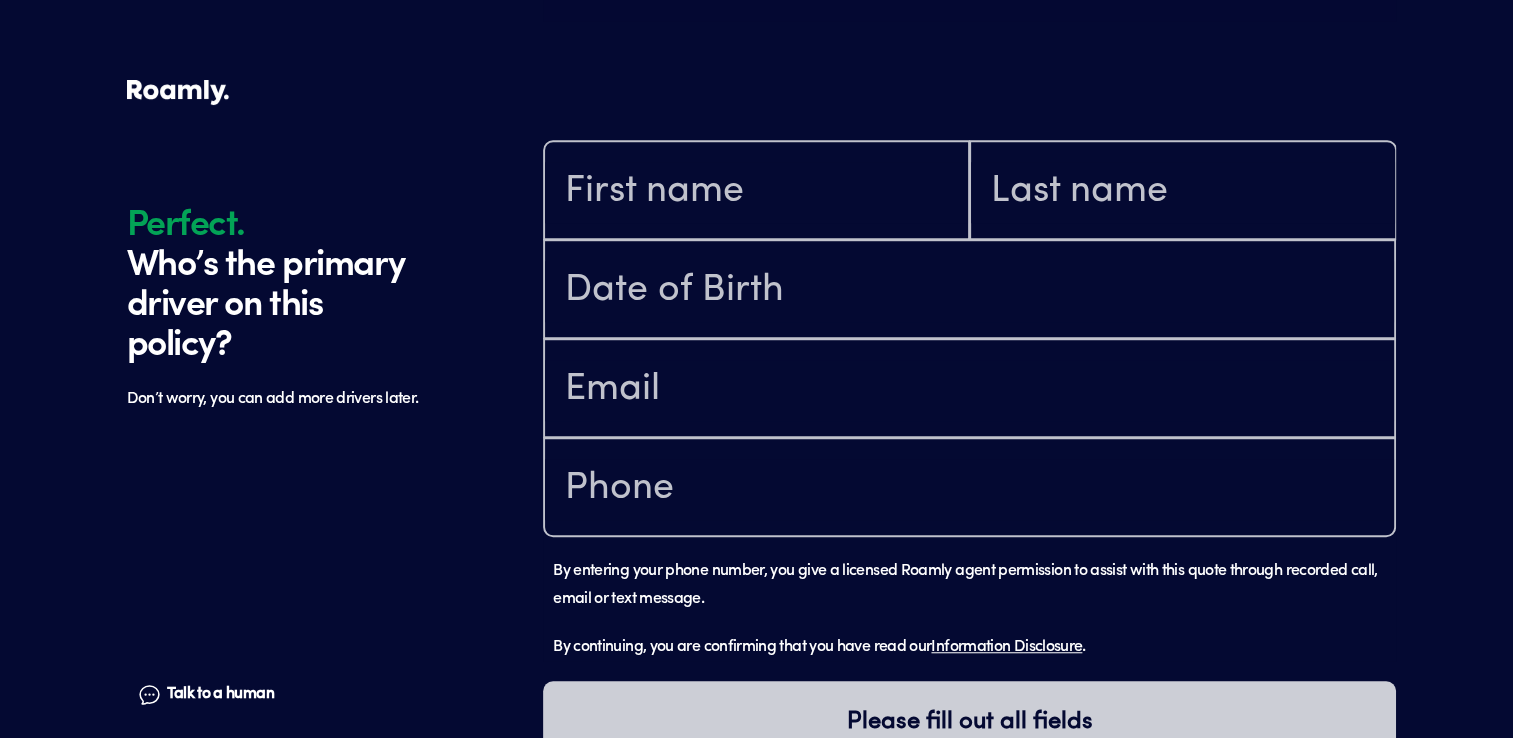 click at bounding box center (756, 190) 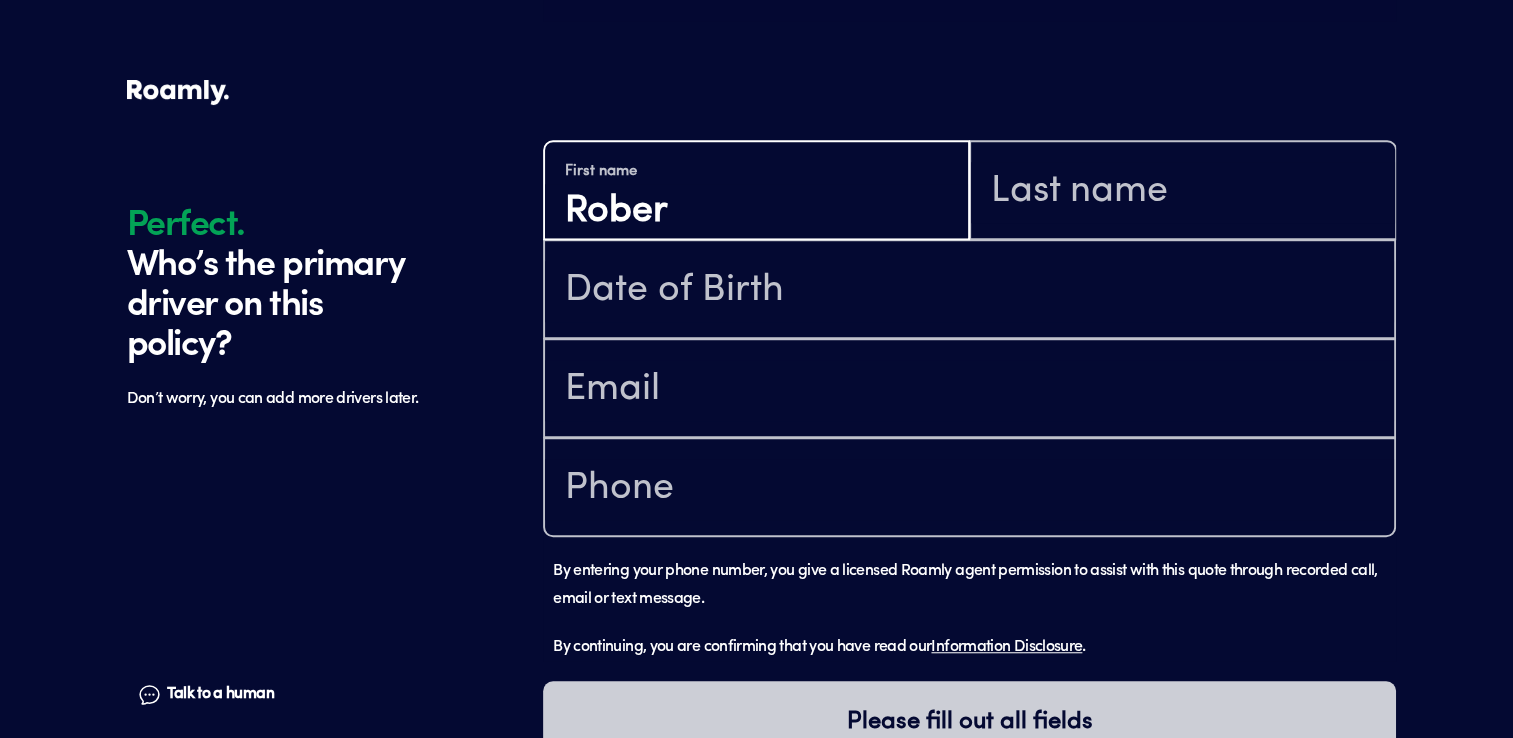 type on "[PERSON_NAME]" 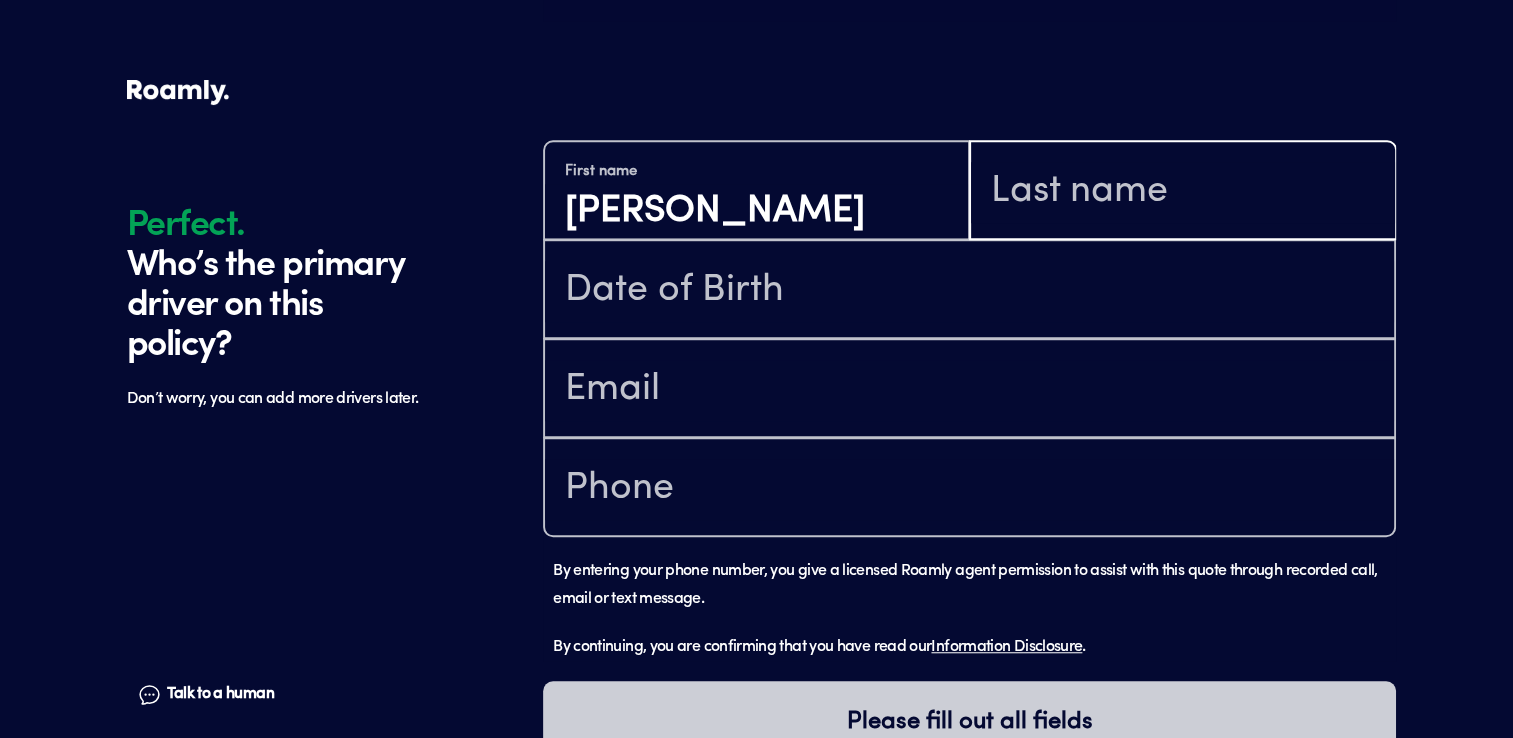 type on "[PERSON_NAME]" 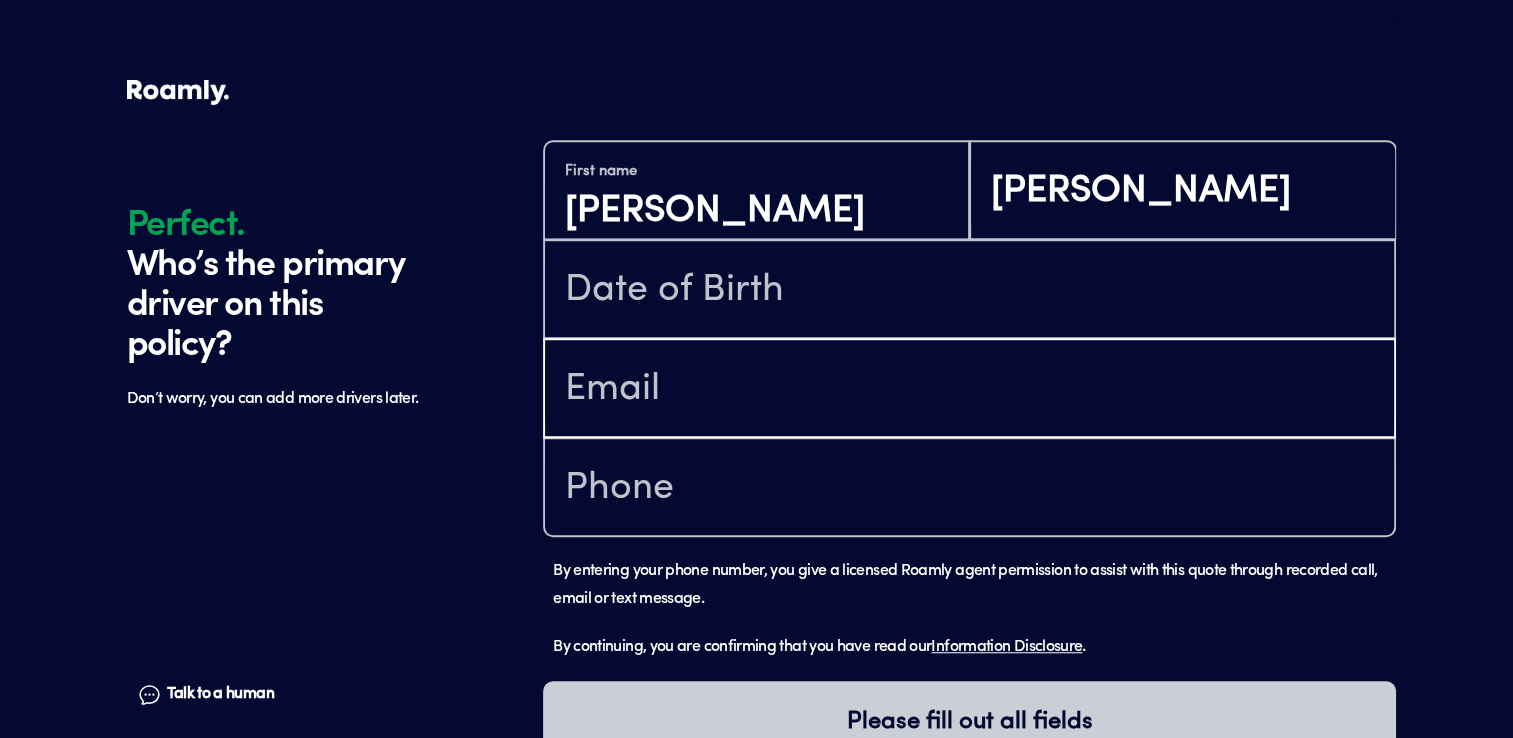type on "[EMAIL_ADDRESS][DOMAIN_NAME]" 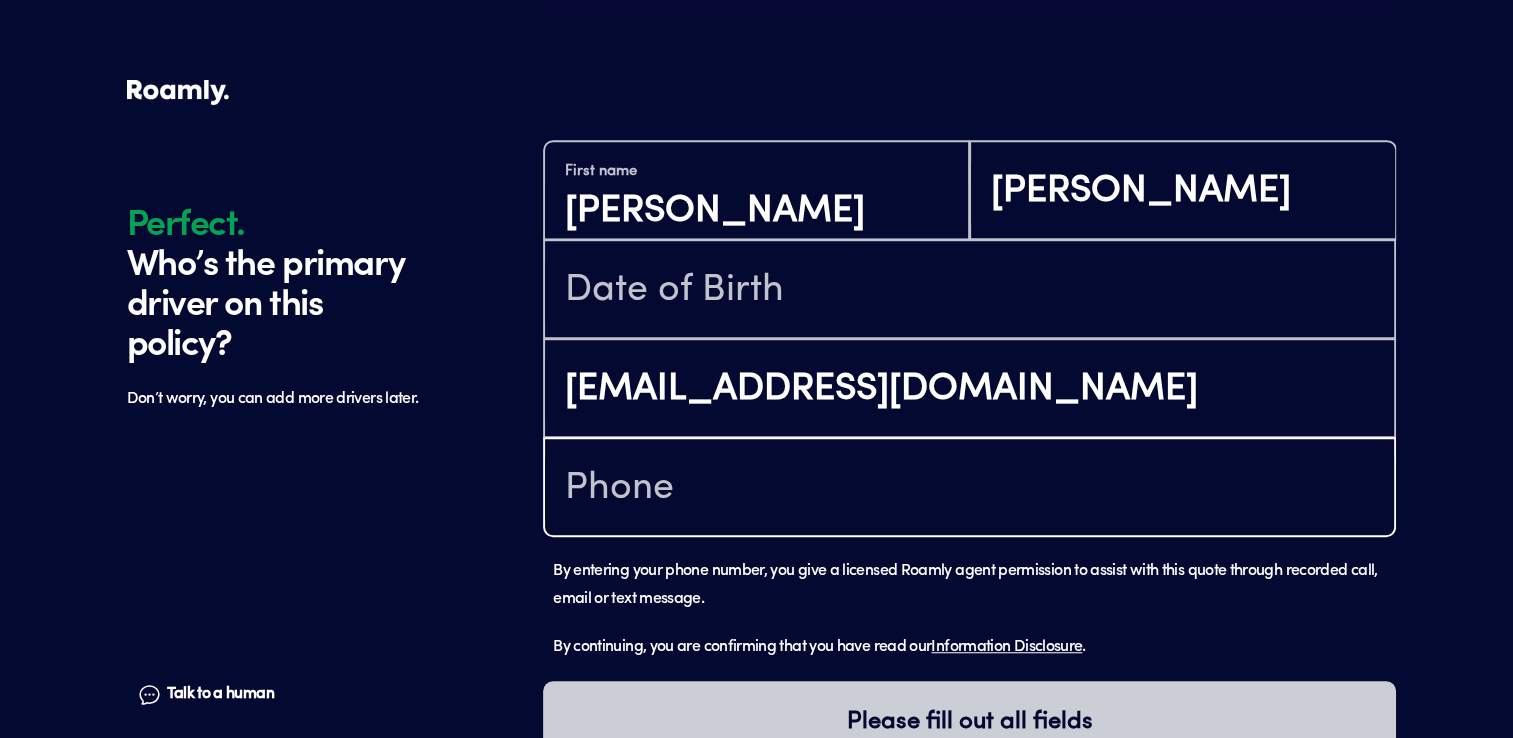 type on "[PHONE_NUMBER]" 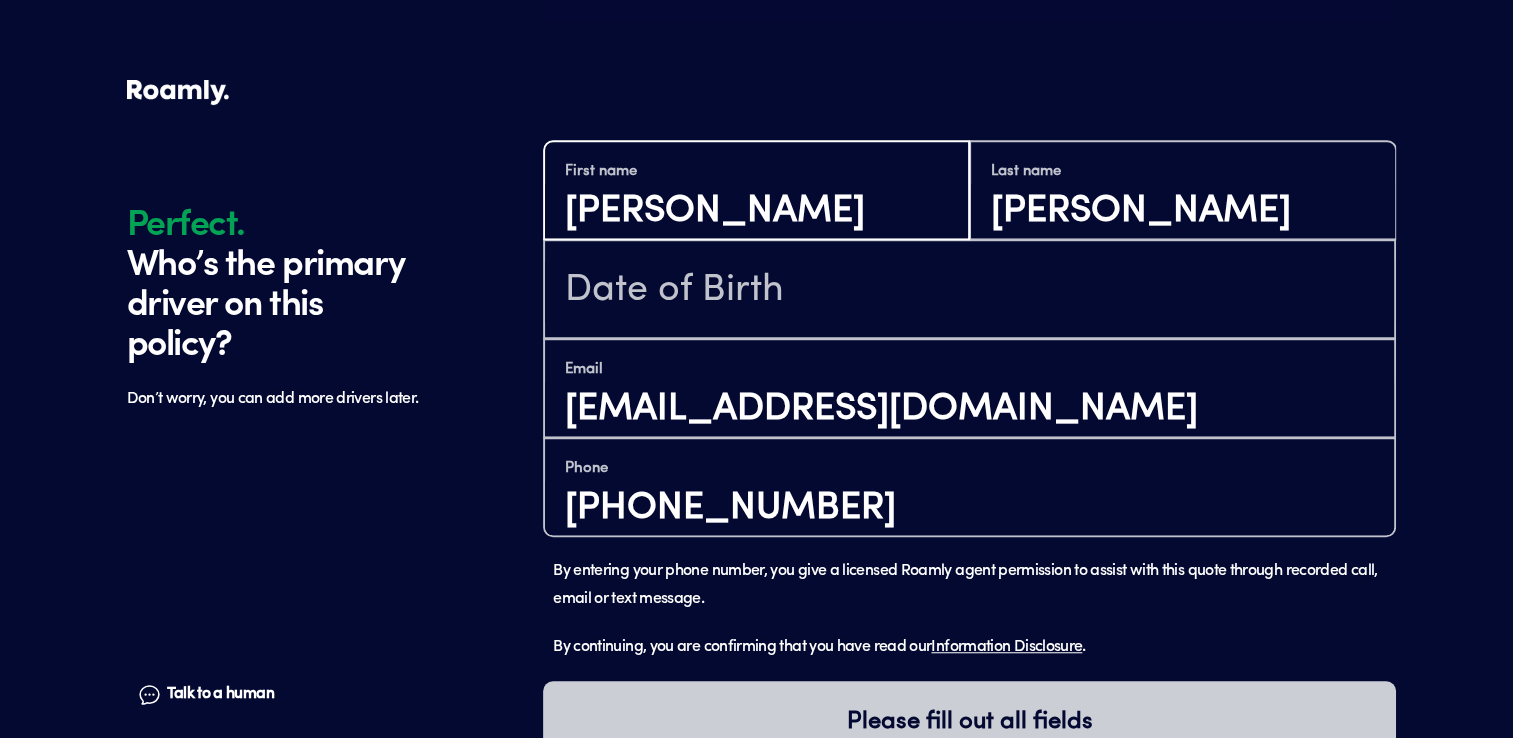 type on "[PERSON_NAME]" 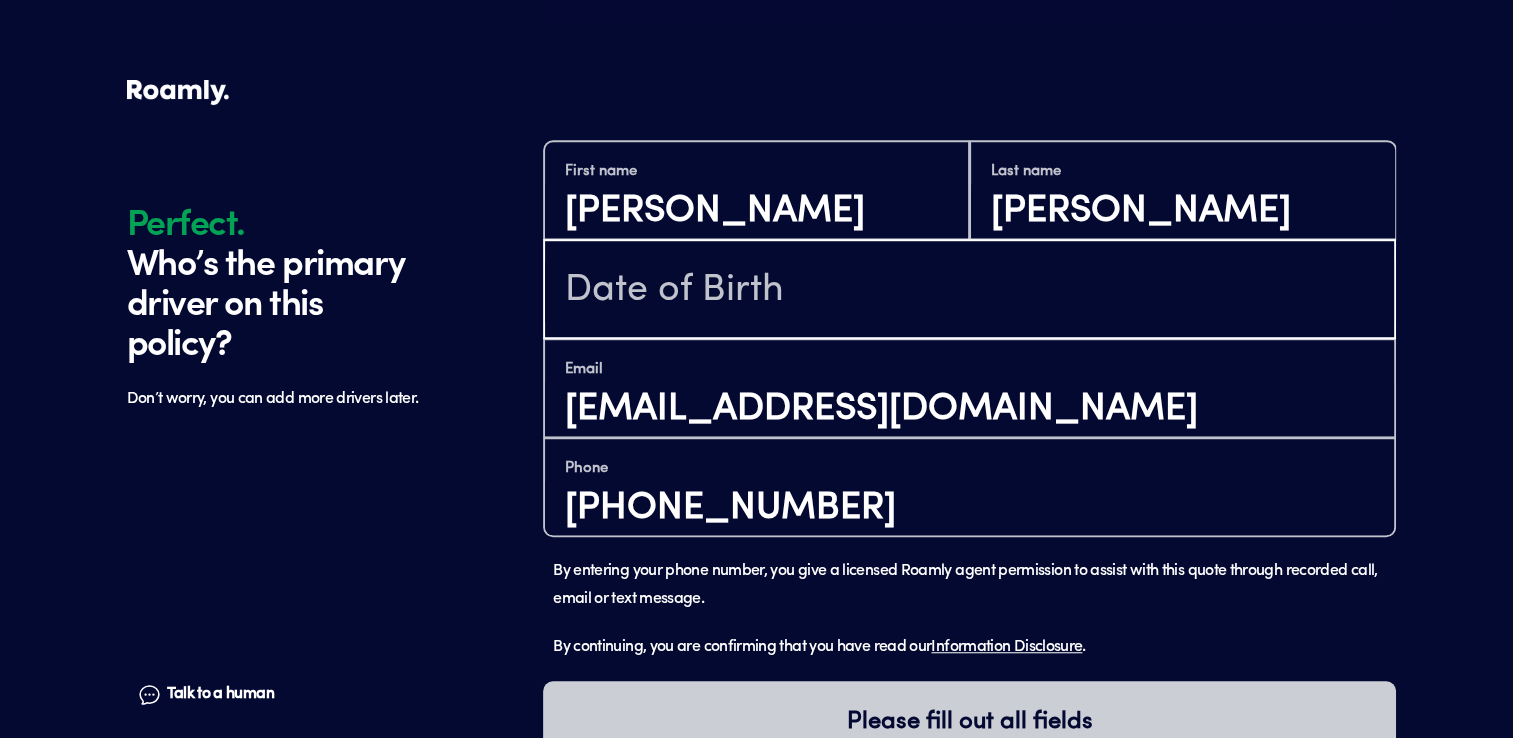click at bounding box center (969, 291) 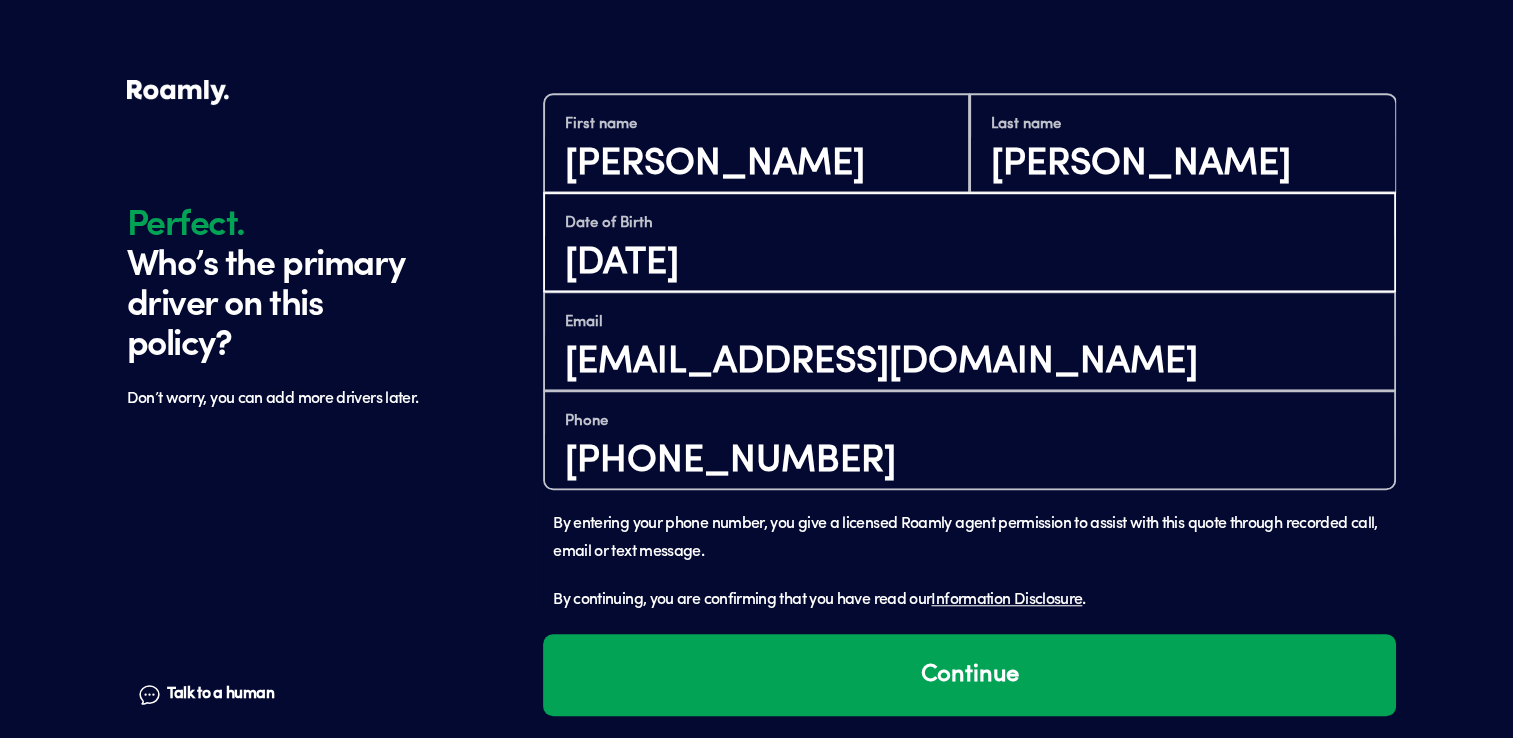 scroll, scrollTop: 1456, scrollLeft: 0, axis: vertical 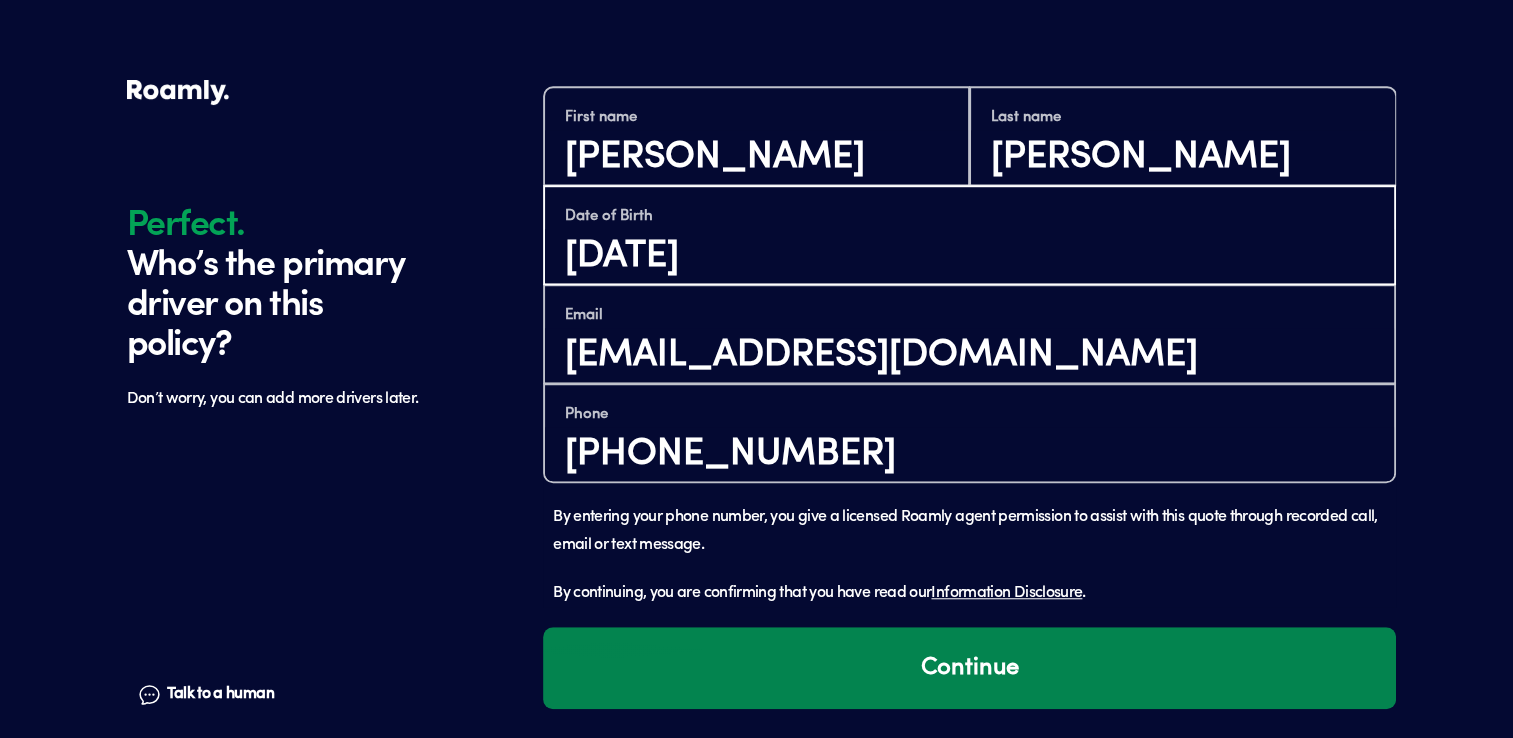 type on "[DATE]" 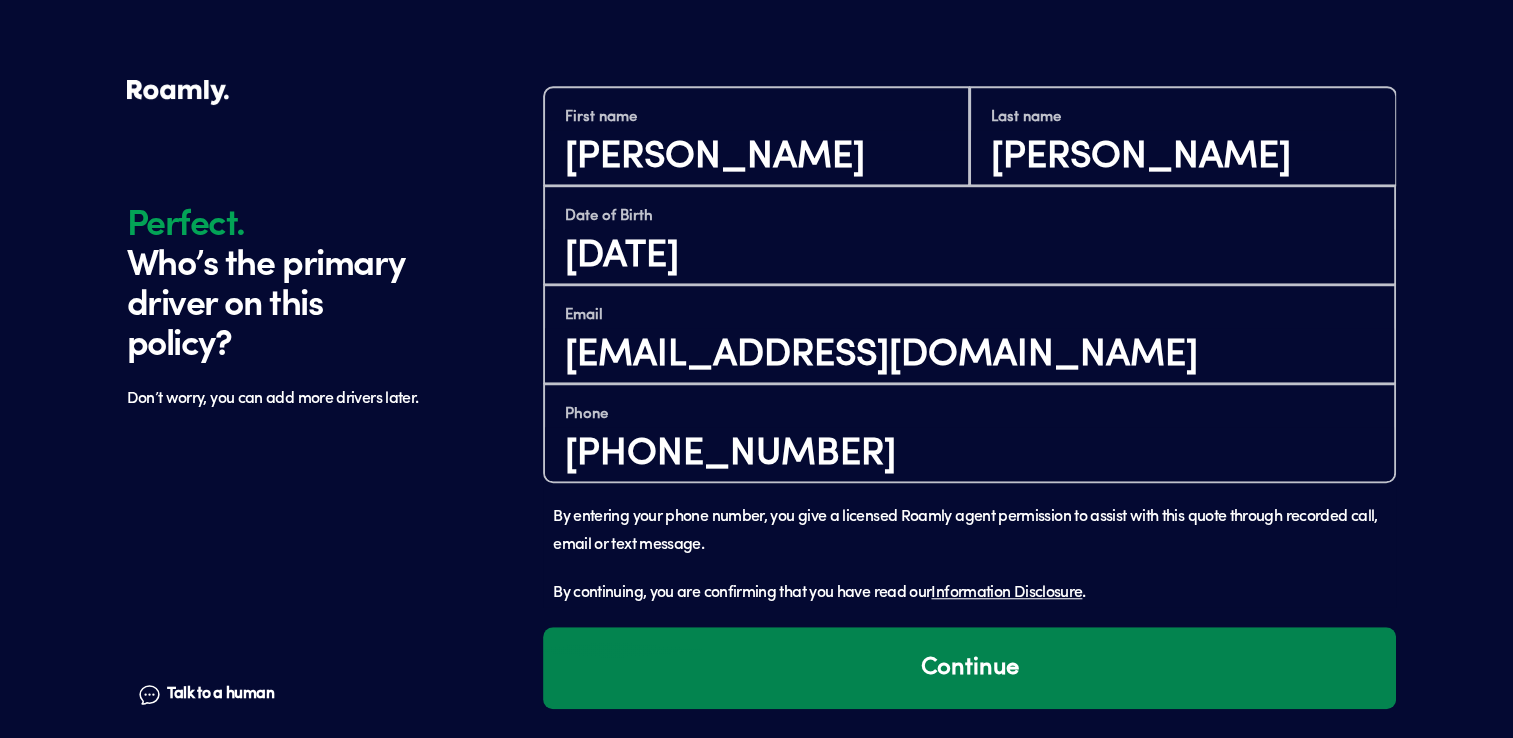 click on "Continue" at bounding box center [969, 668] 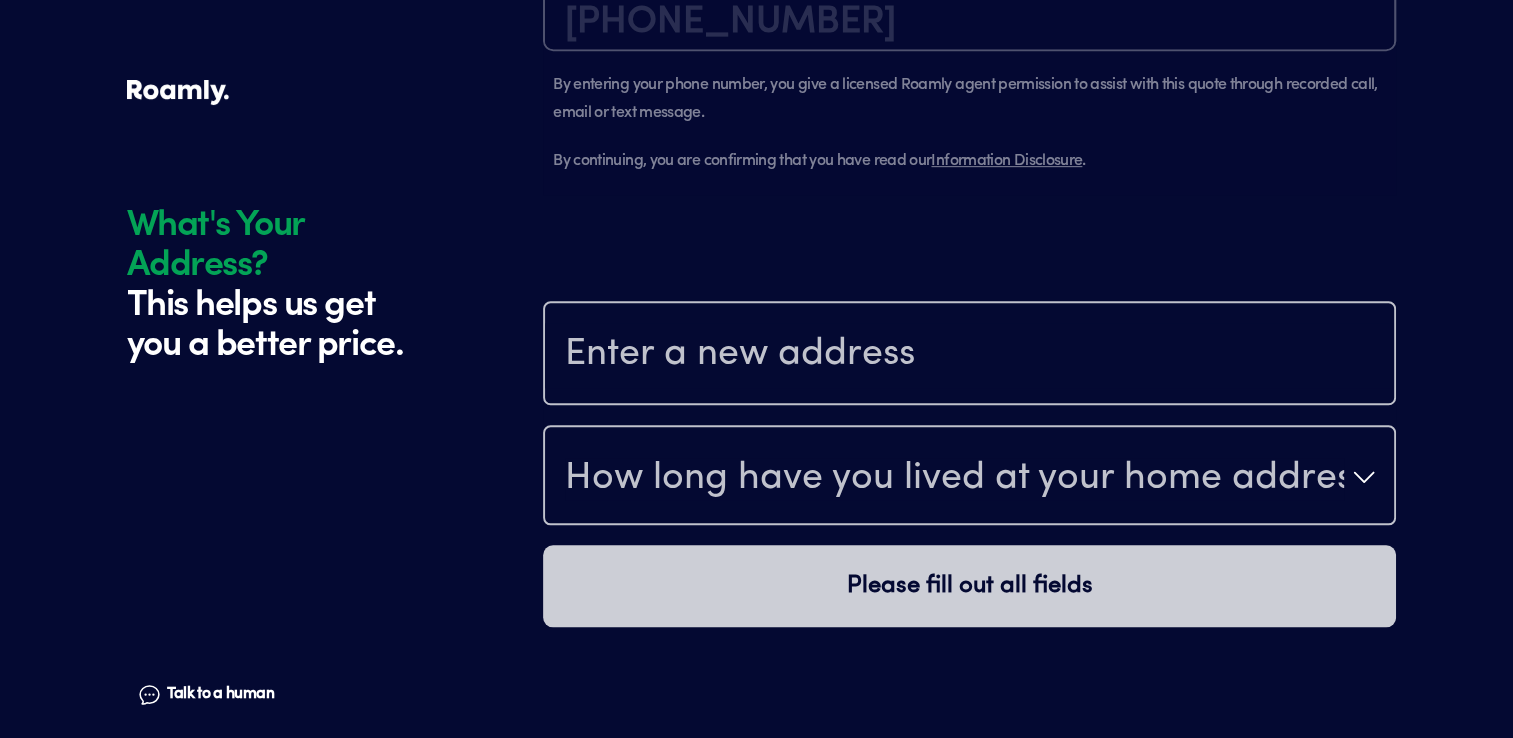 scroll, scrollTop: 2084, scrollLeft: 0, axis: vertical 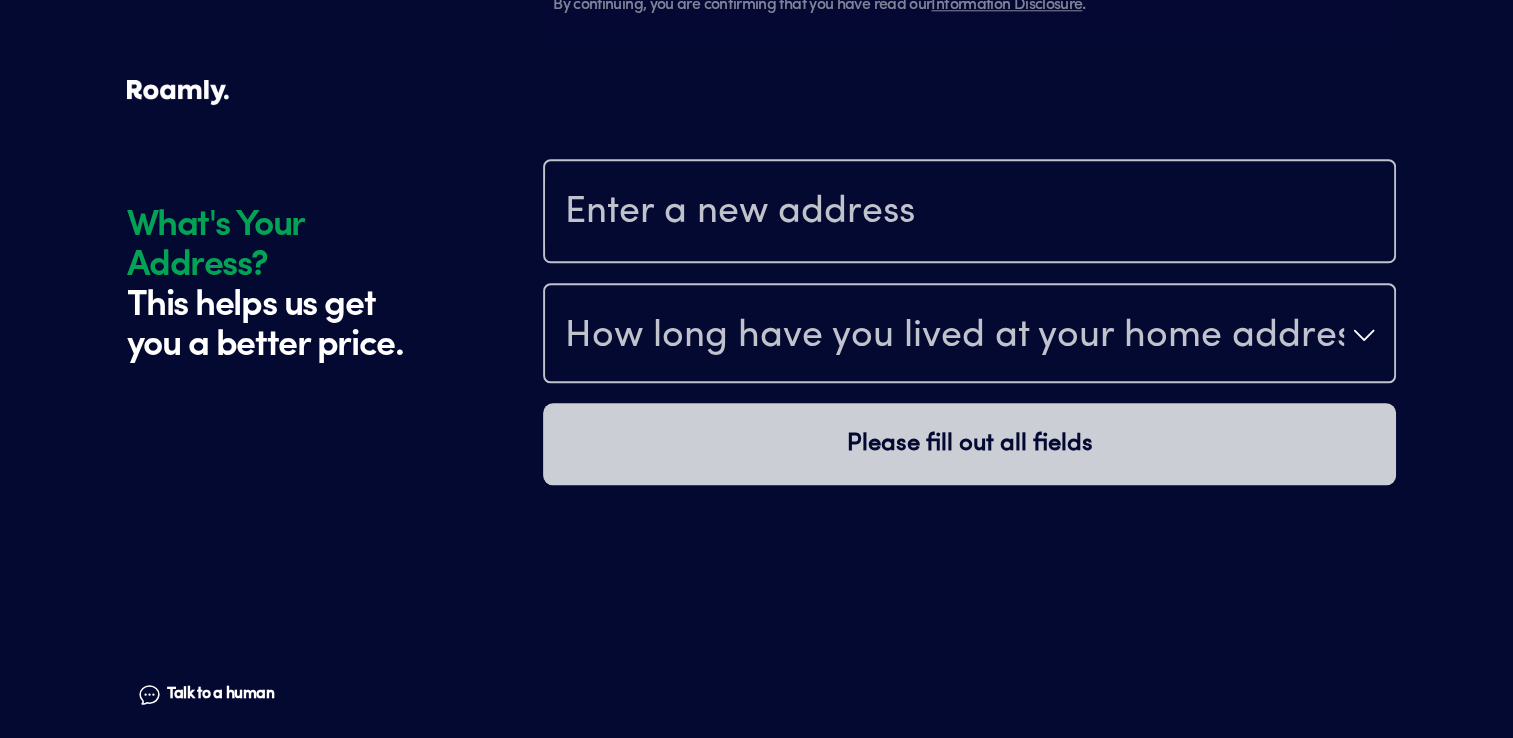 click at bounding box center (969, 213) 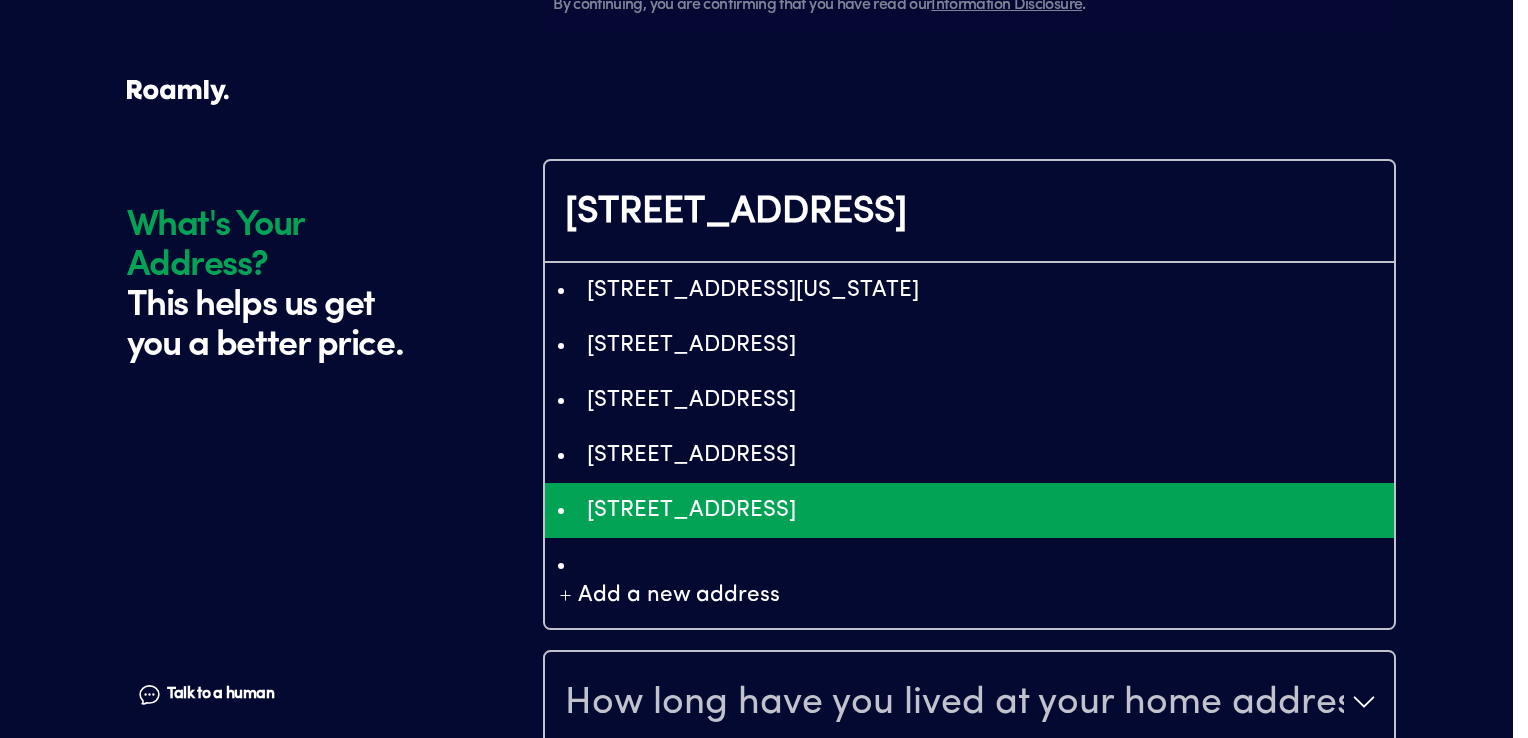 type on "ChIJG4MqcA0PwocRg0g56HMKvbk" 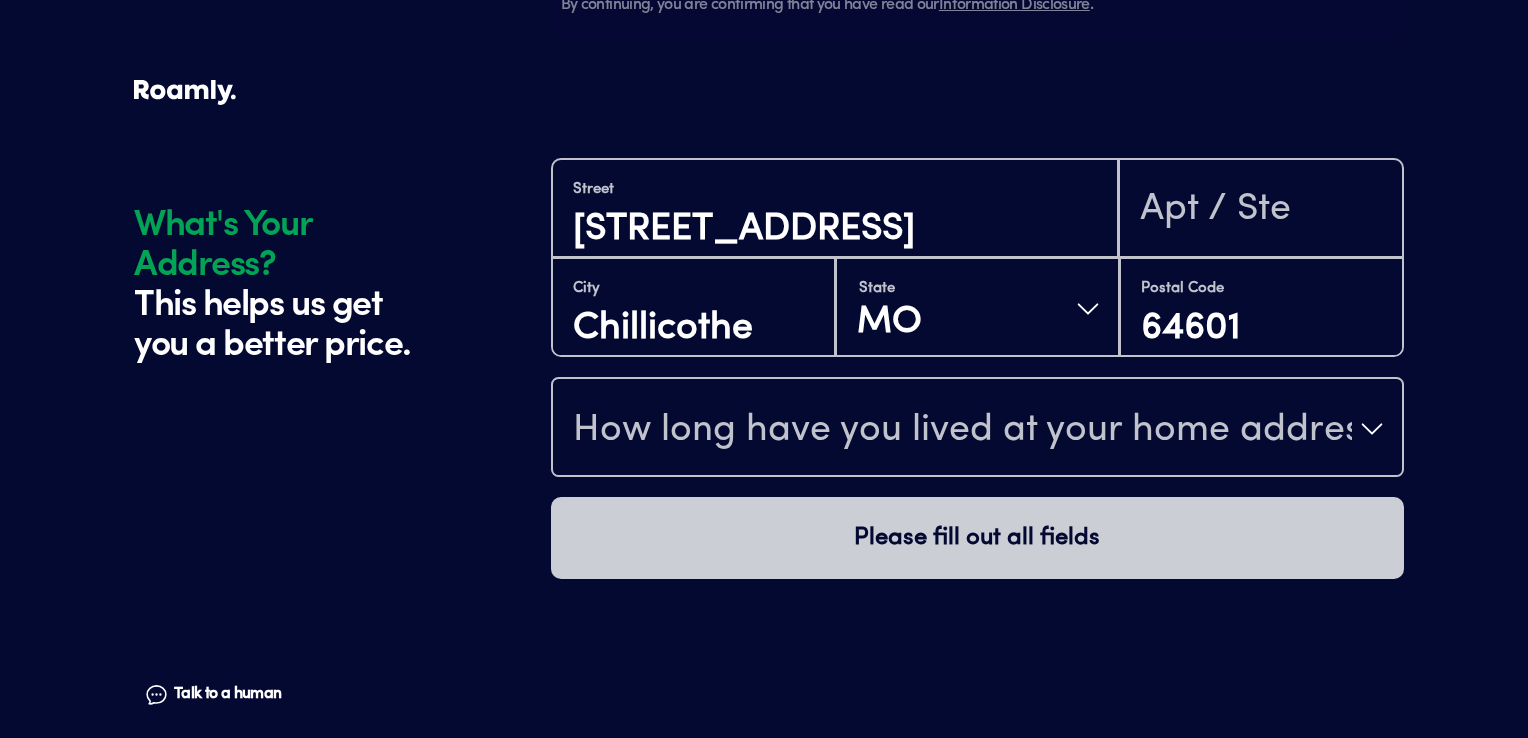 click on "How long have you lived at your home address?" at bounding box center (977, 429) 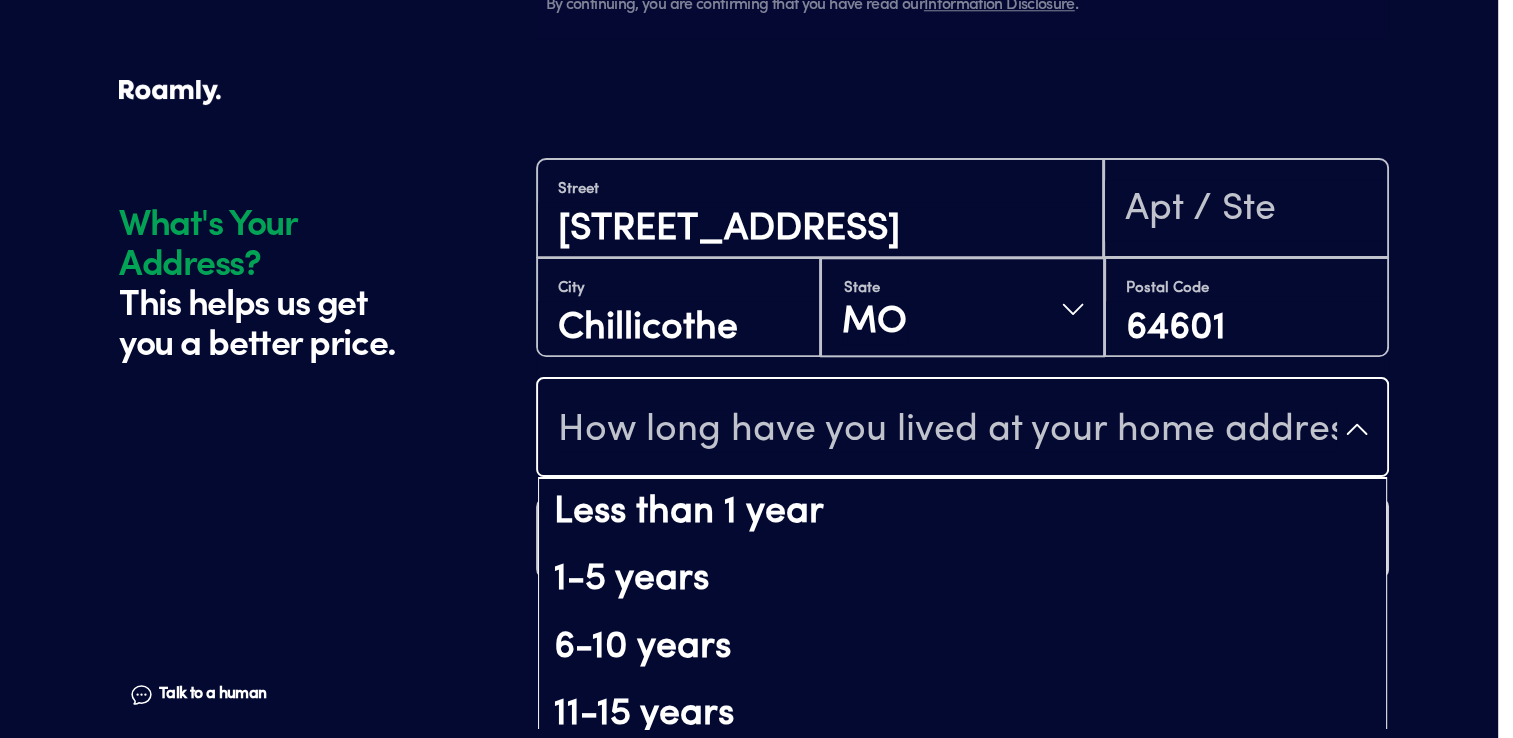 click on "How long have you lived at your home address?" at bounding box center (962, 429) 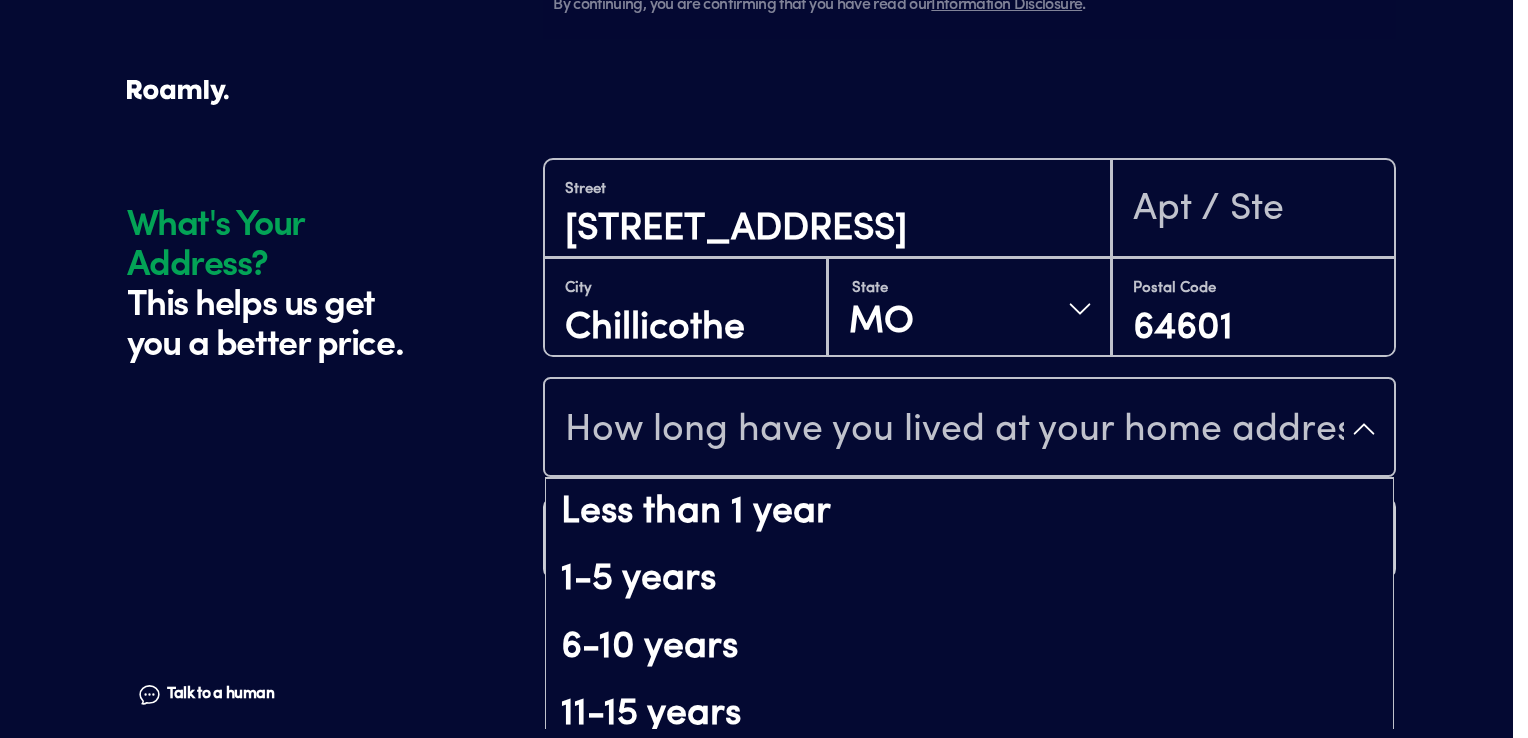 click on "How long have you lived at your home address?" at bounding box center (969, 429) 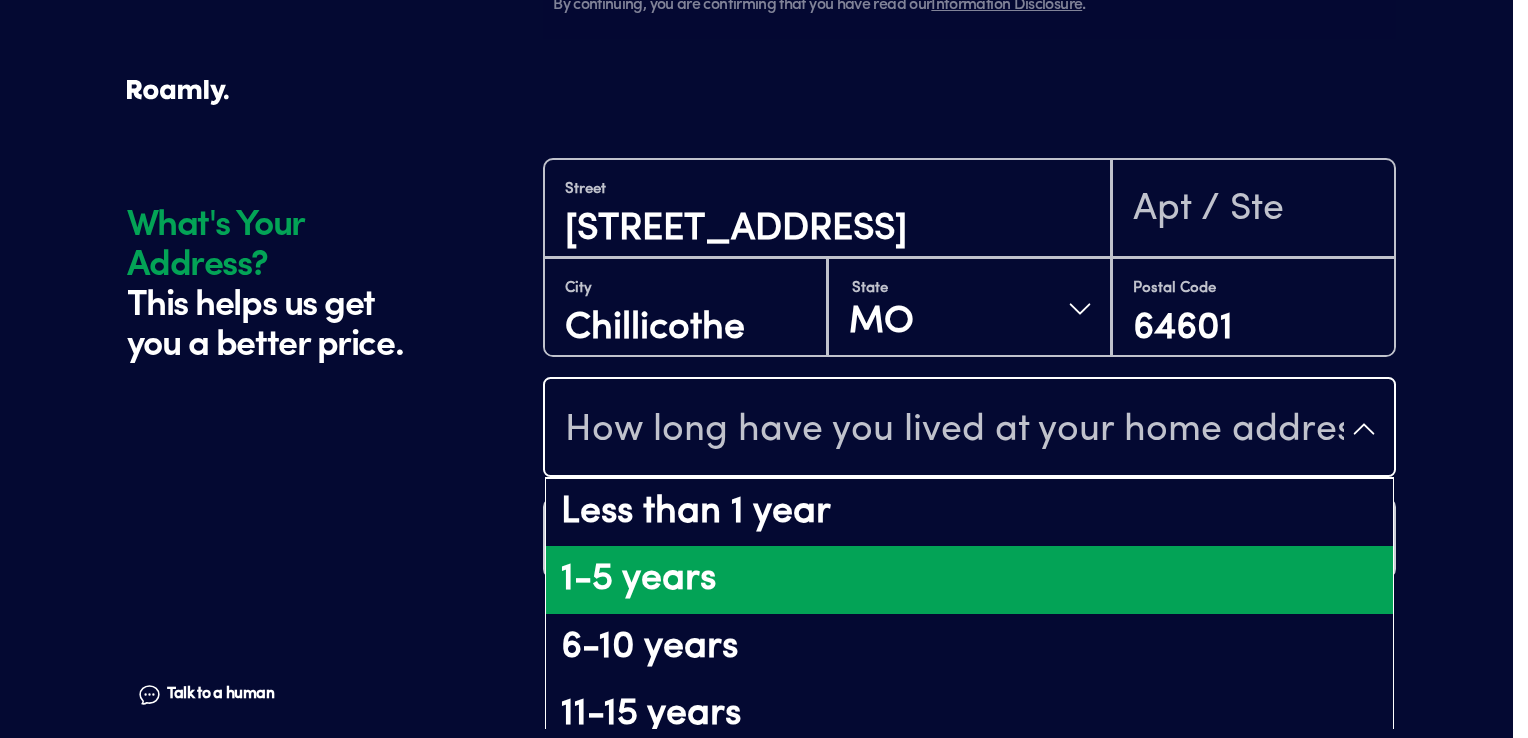 click on "1-5 years" at bounding box center (969, 580) 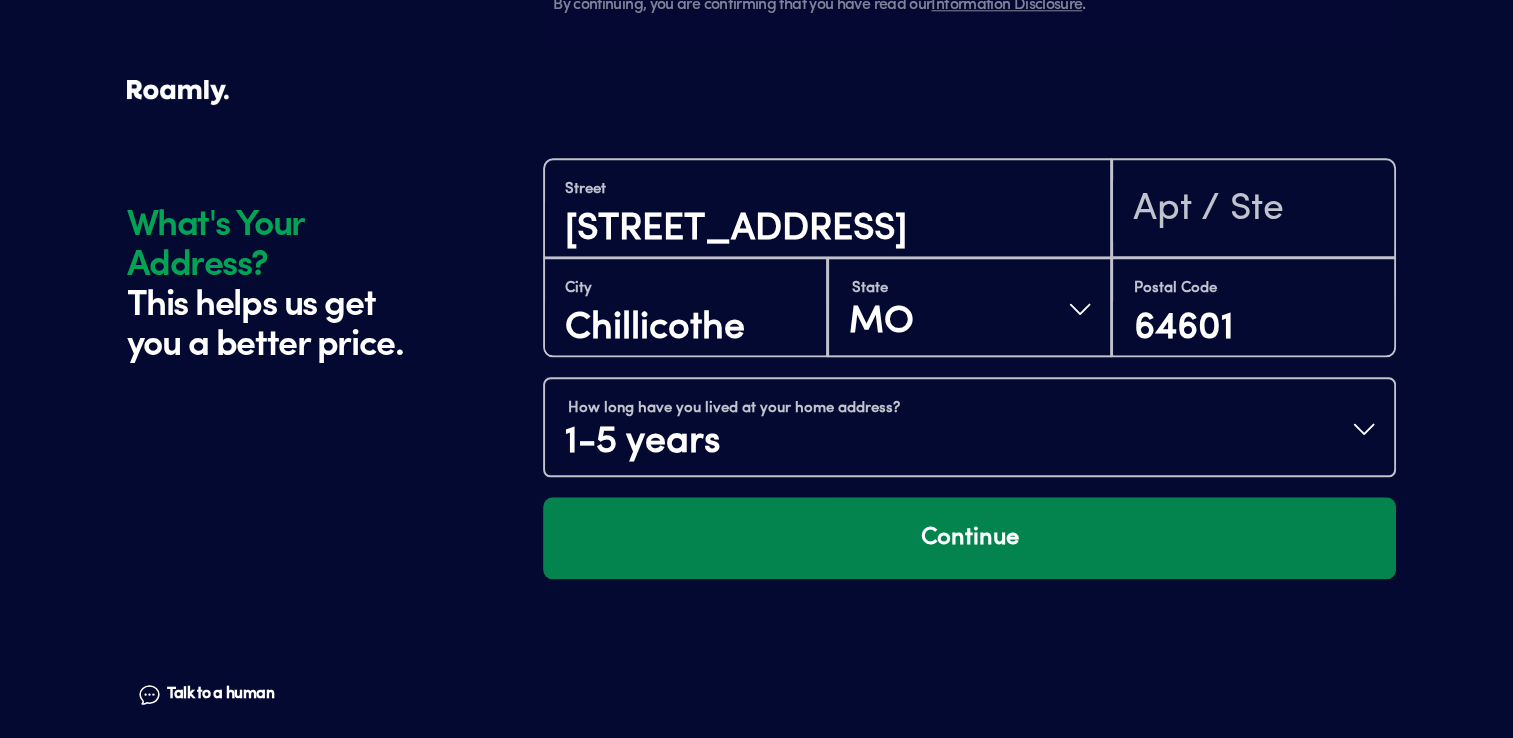 click on "Continue" at bounding box center (969, 538) 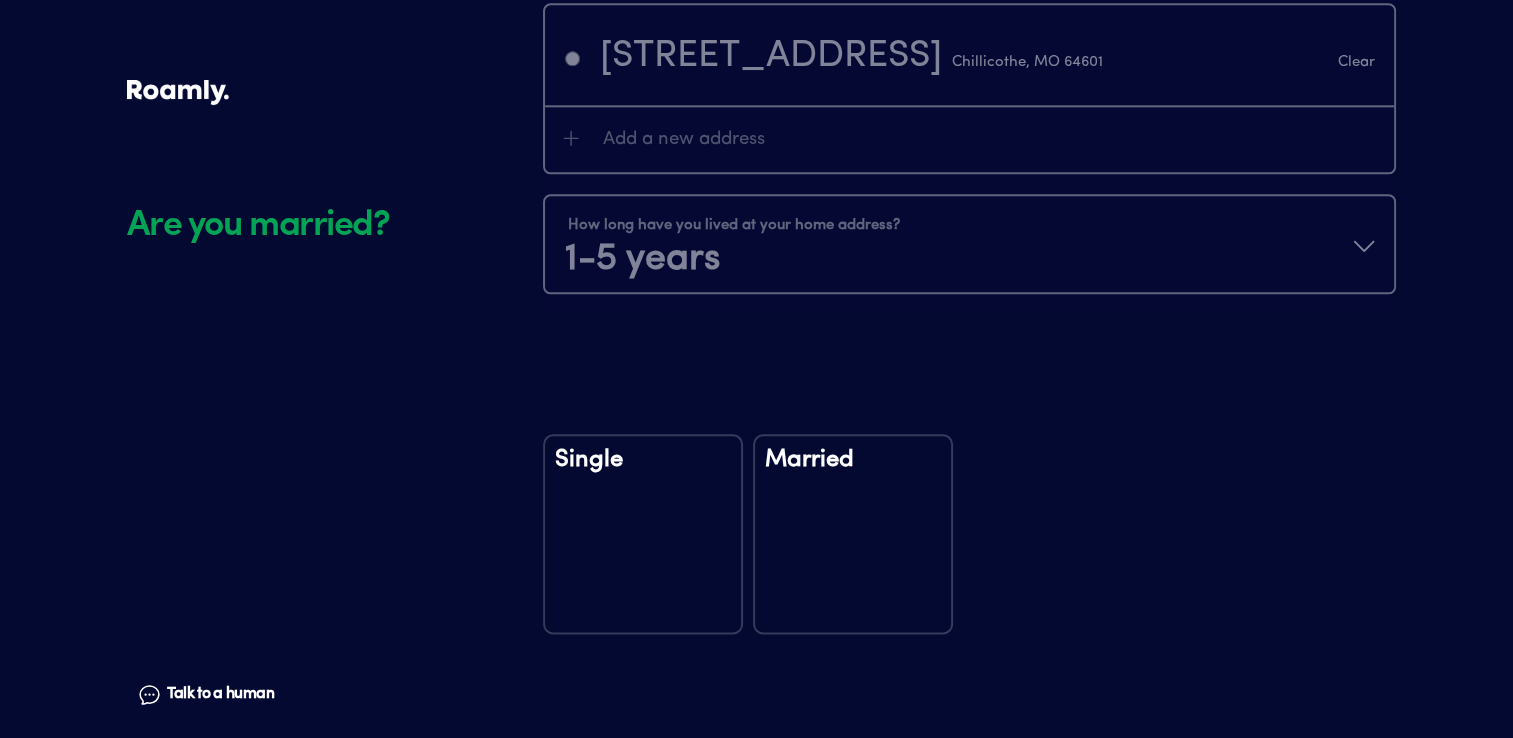 scroll, scrollTop: 2295, scrollLeft: 0, axis: vertical 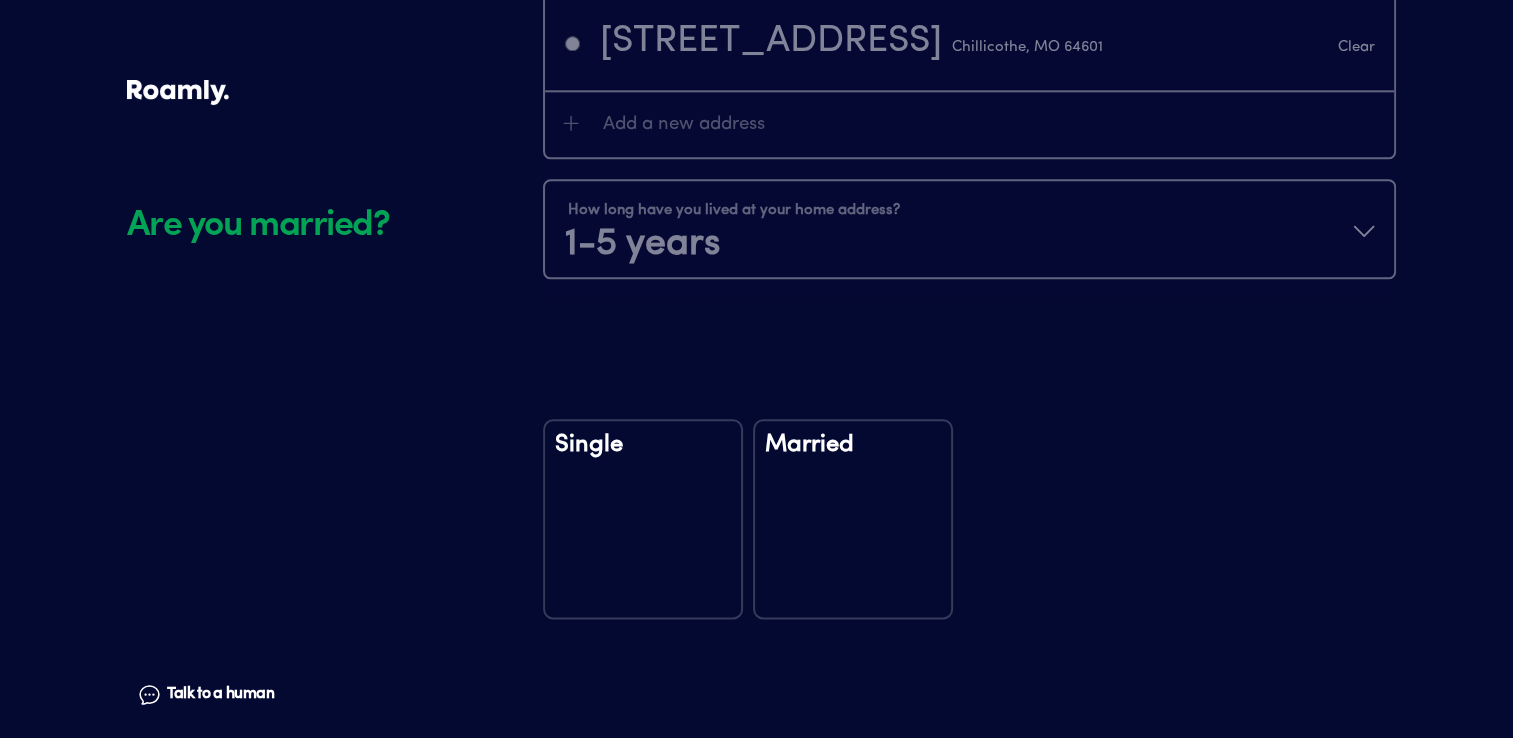 click on "Married" at bounding box center [853, 519] 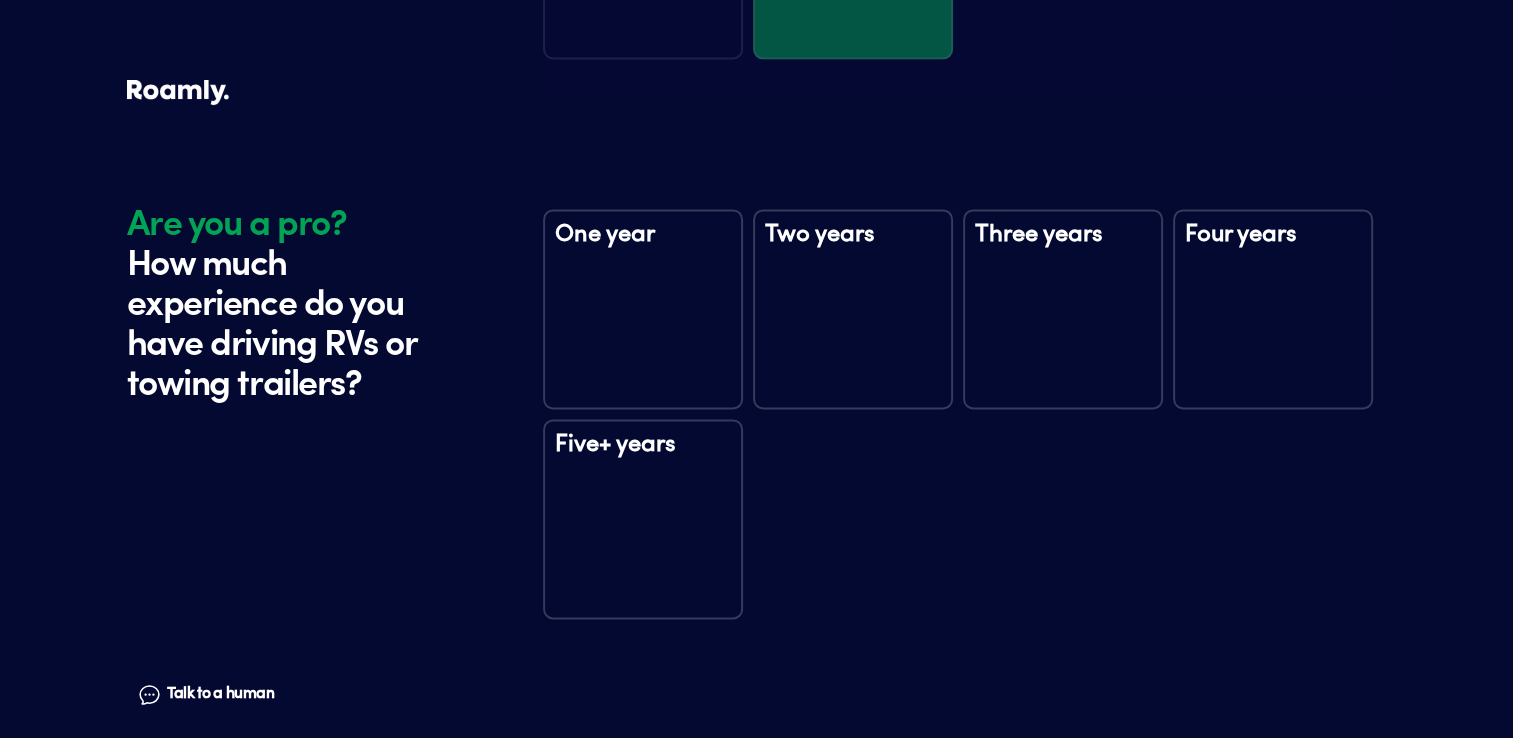 scroll, scrollTop: 2944, scrollLeft: 0, axis: vertical 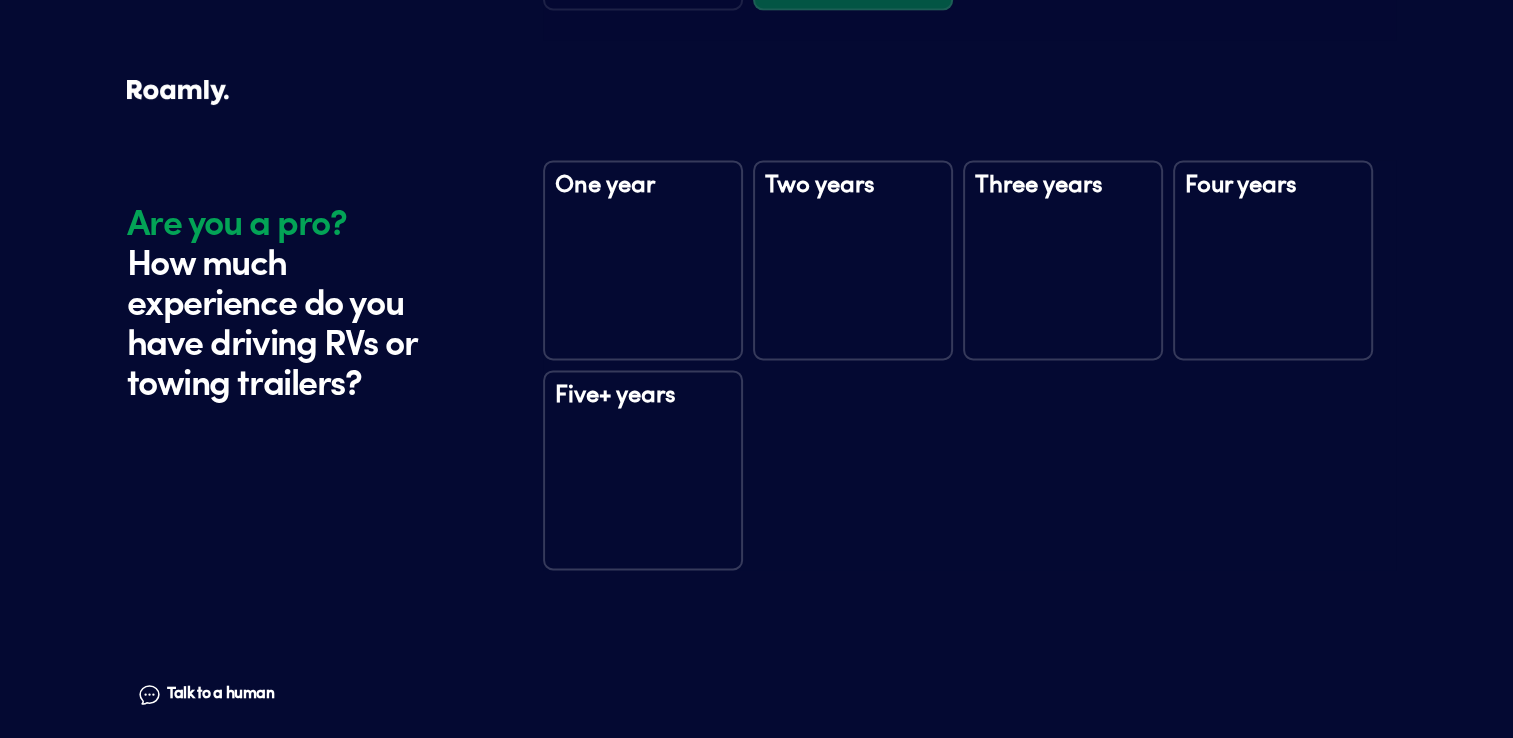 click on "Five+ years" at bounding box center [643, 470] 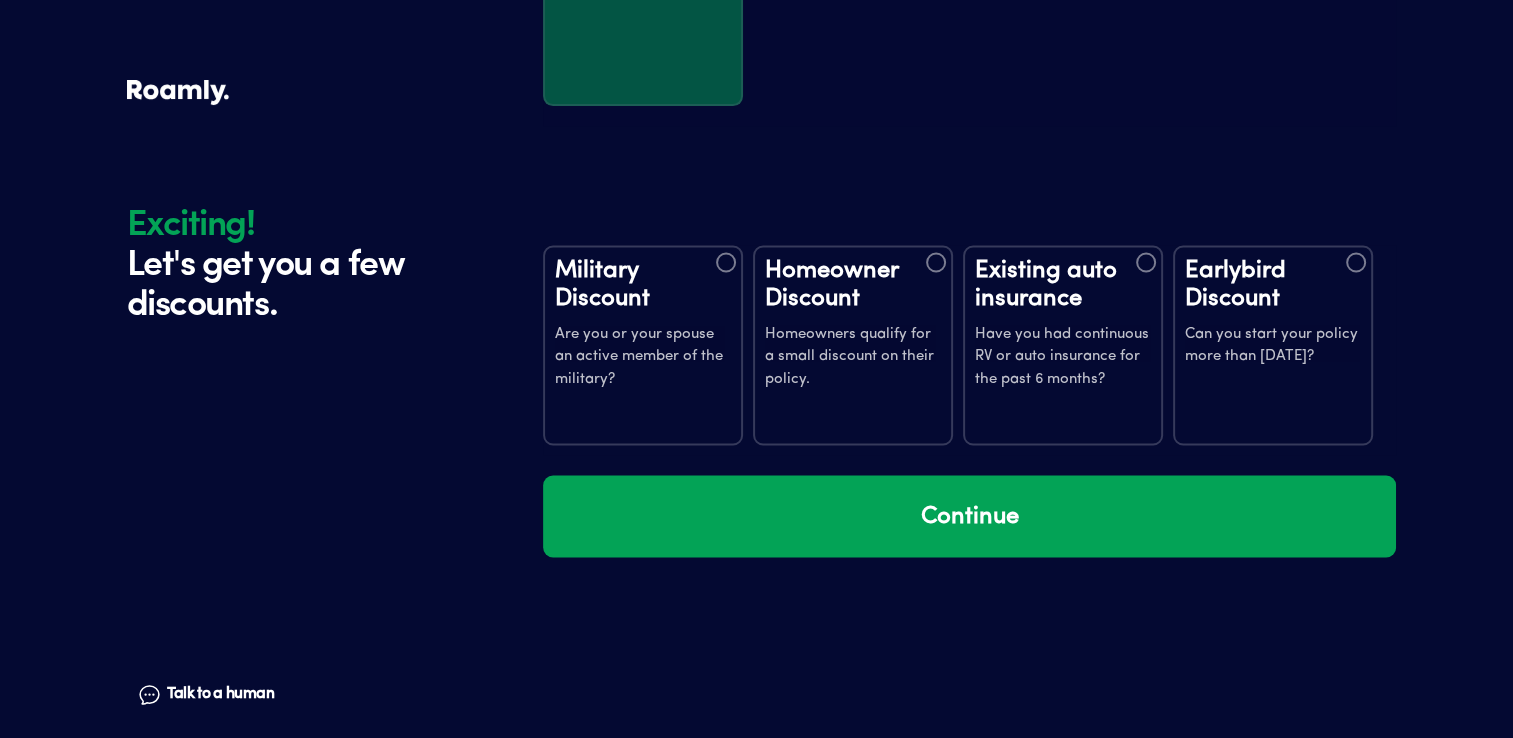 scroll, scrollTop: 3534, scrollLeft: 0, axis: vertical 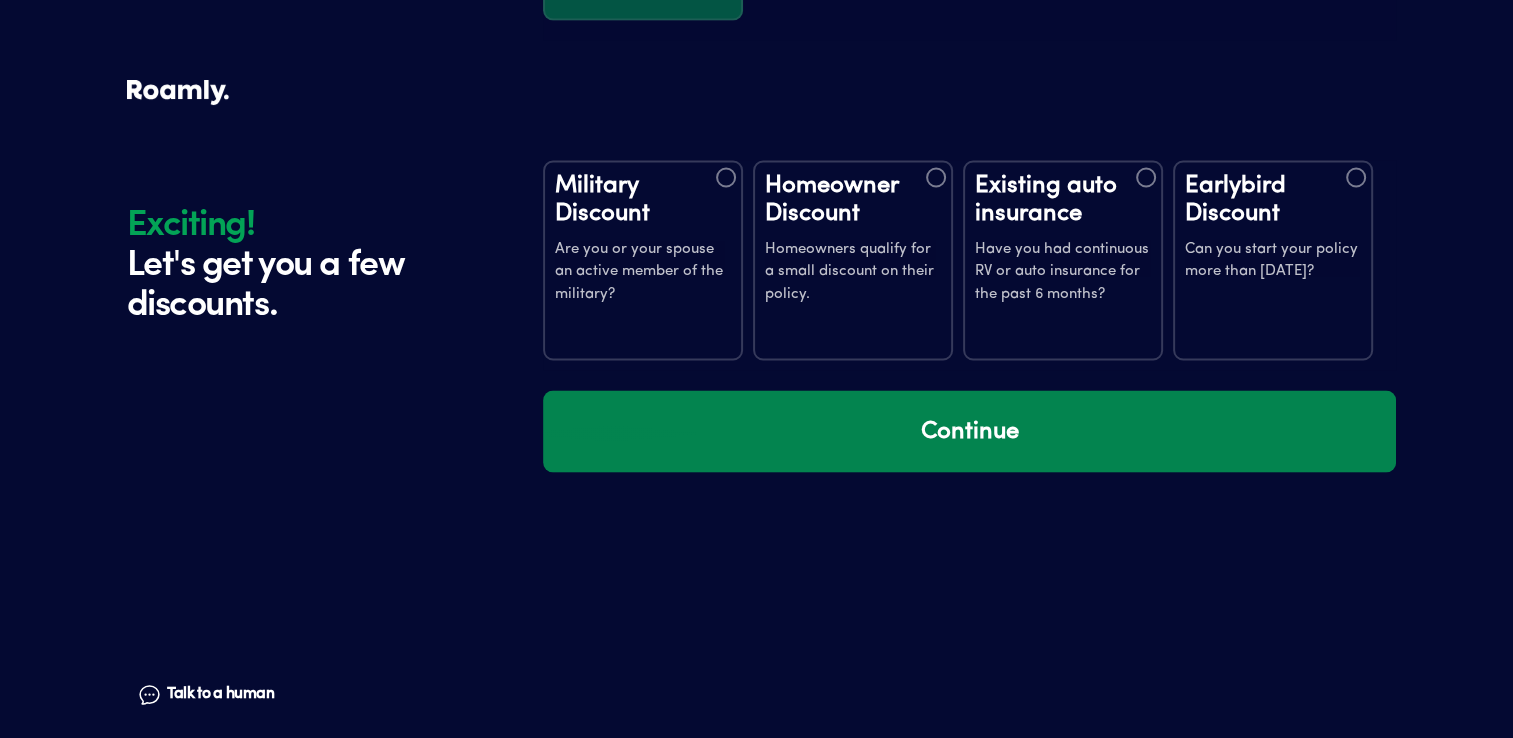 click on "Continue" at bounding box center [969, 431] 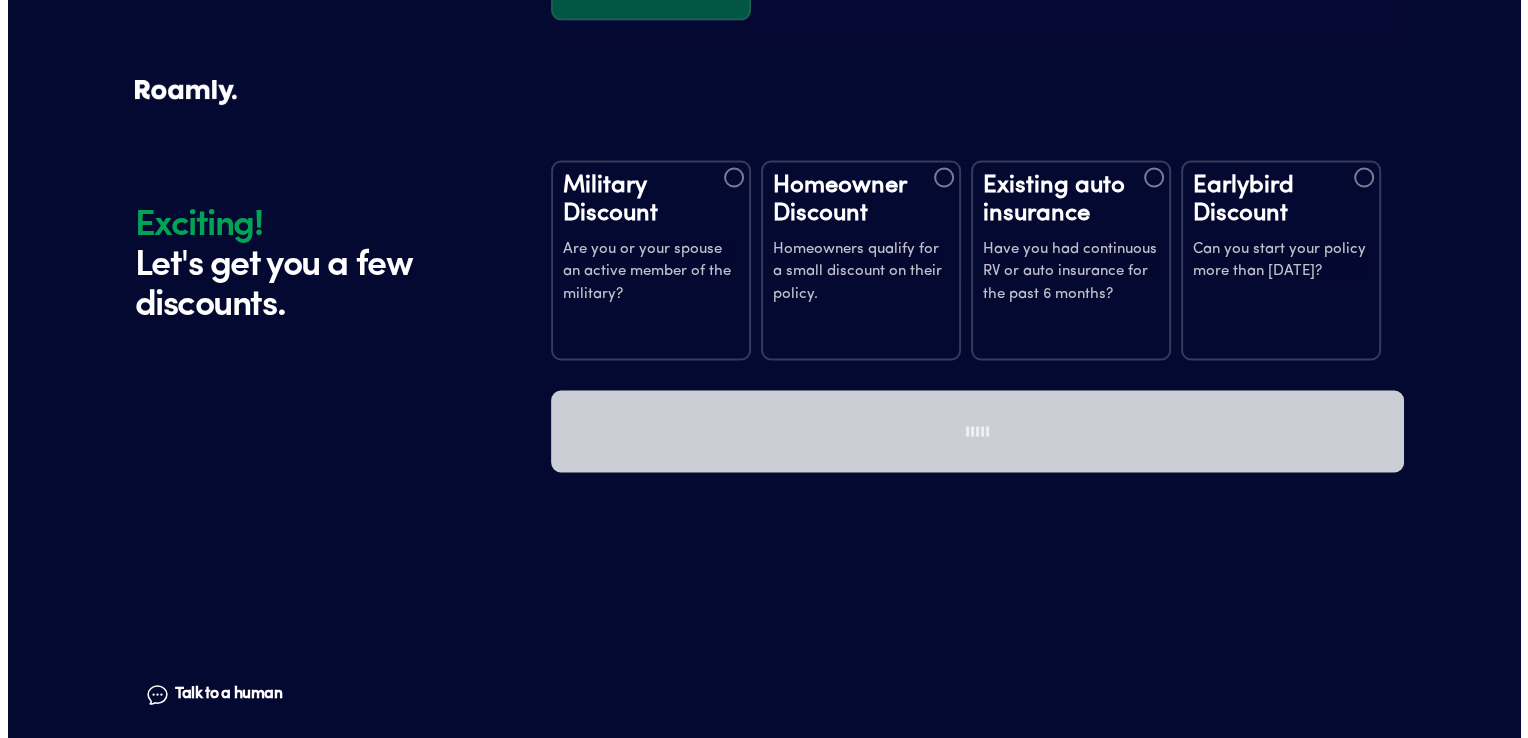 scroll, scrollTop: 0, scrollLeft: 0, axis: both 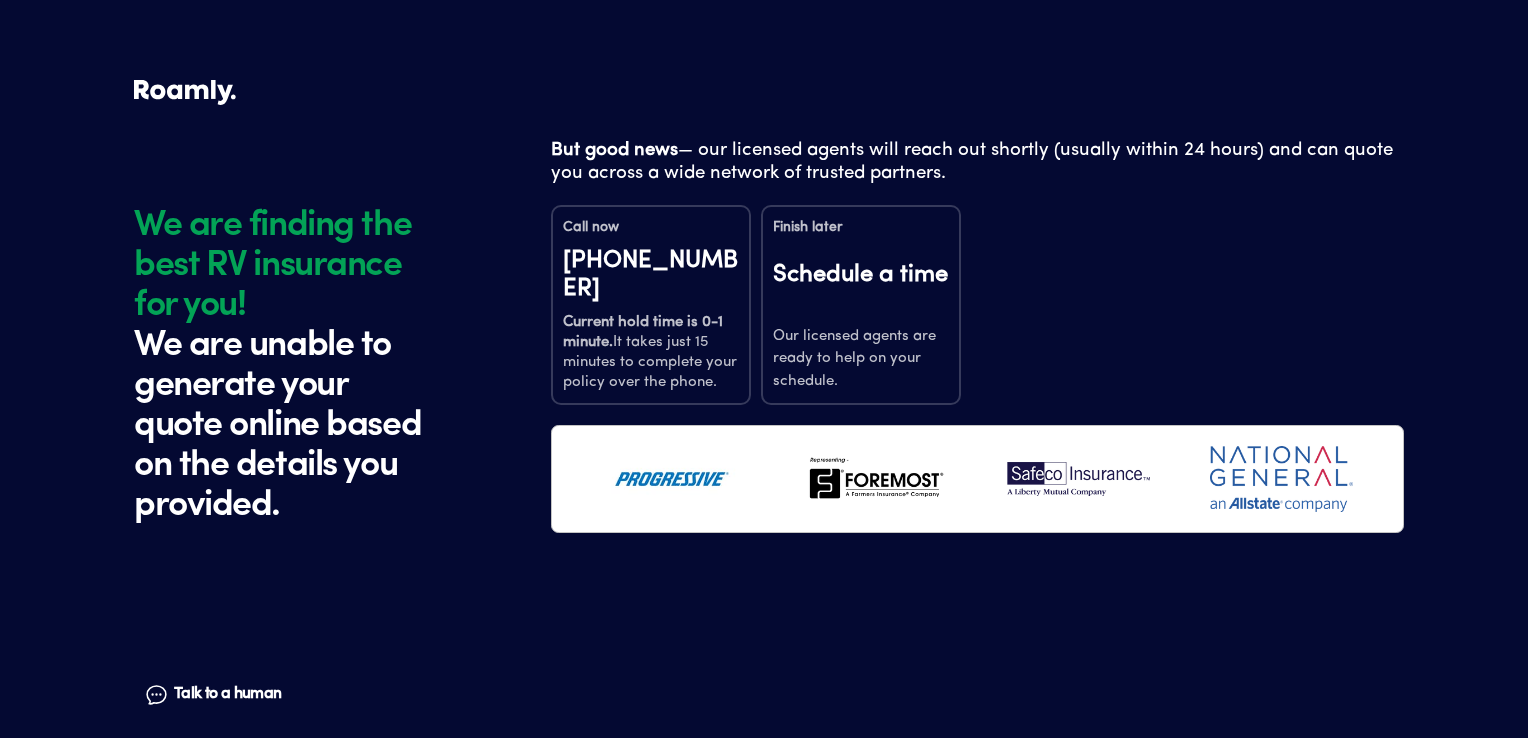 click on "[PHONE_NUMBER]" at bounding box center [651, 275] 